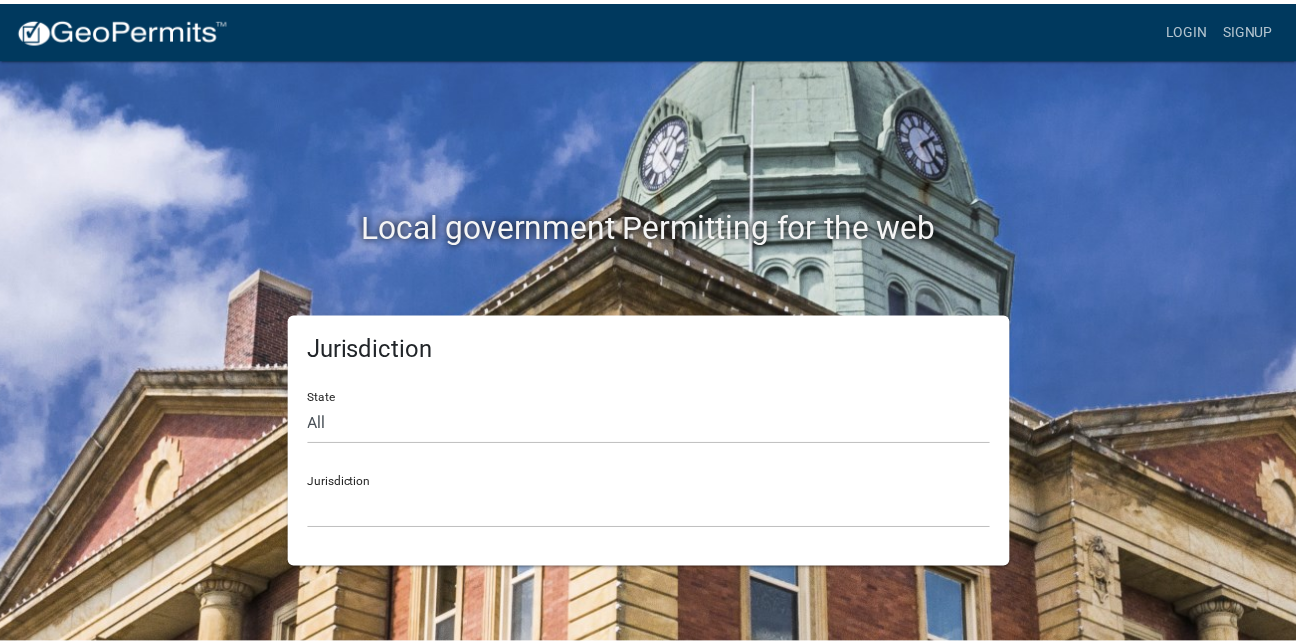 scroll, scrollTop: 0, scrollLeft: 0, axis: both 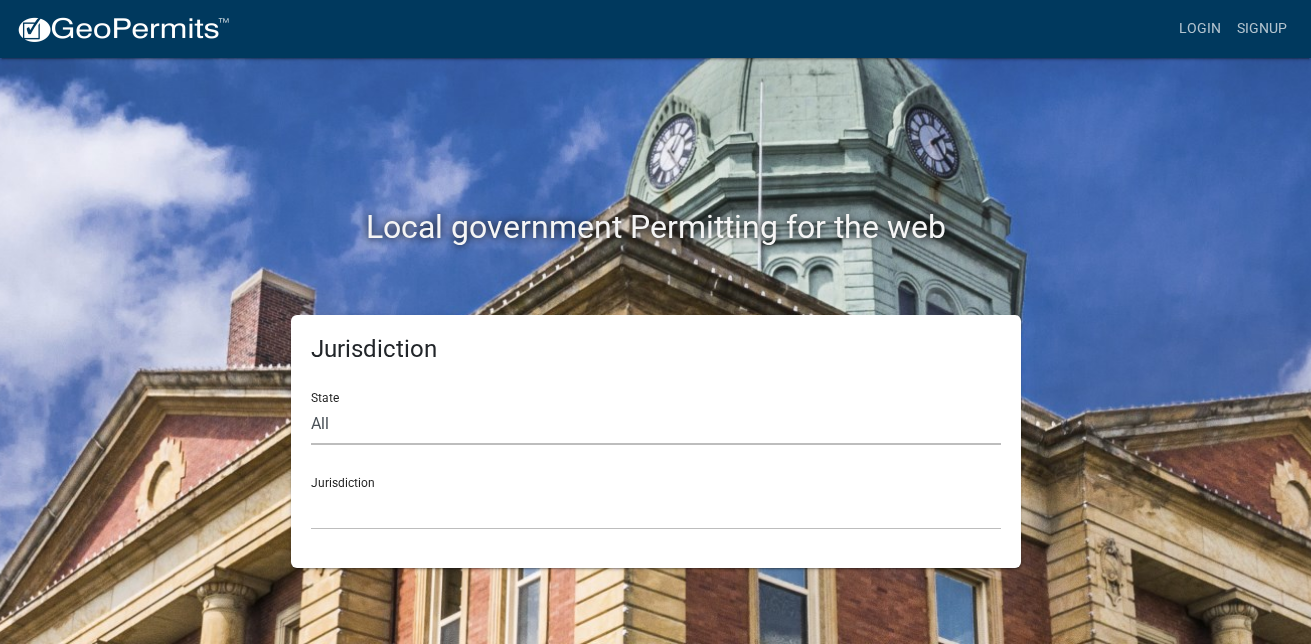click on "All  Colorado   Georgia   Indiana   Iowa   Kansas   Minnesota   Ohio   South Carolina   Wisconsin" 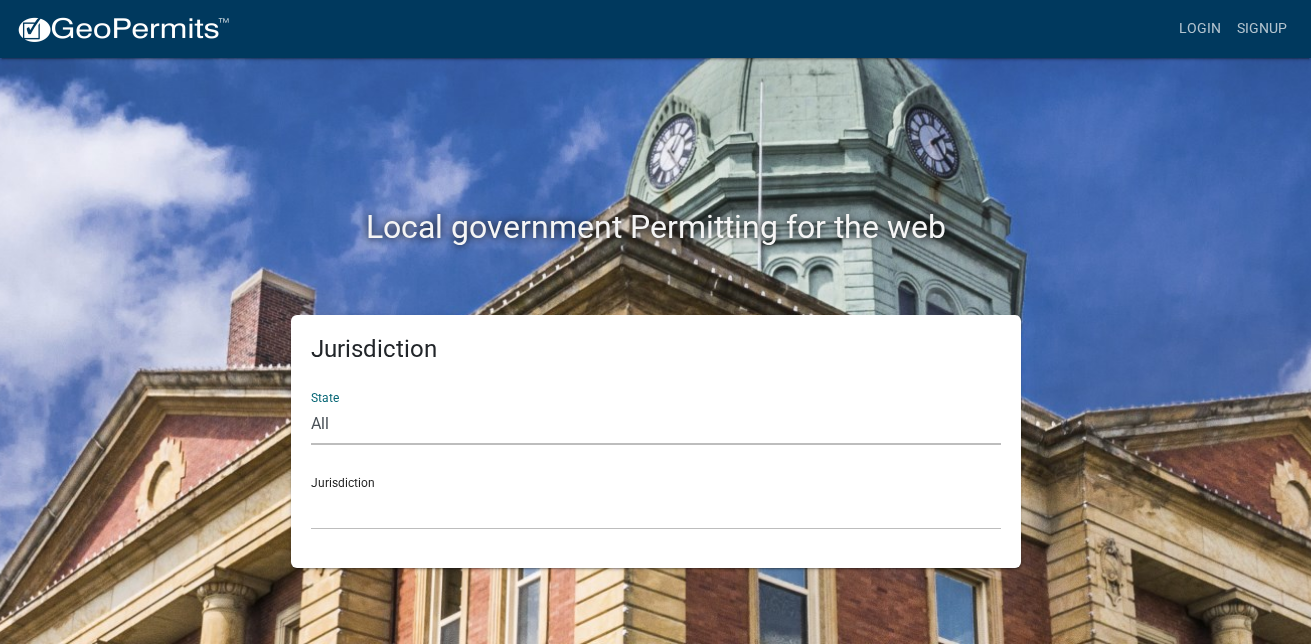 select on "Georgia" 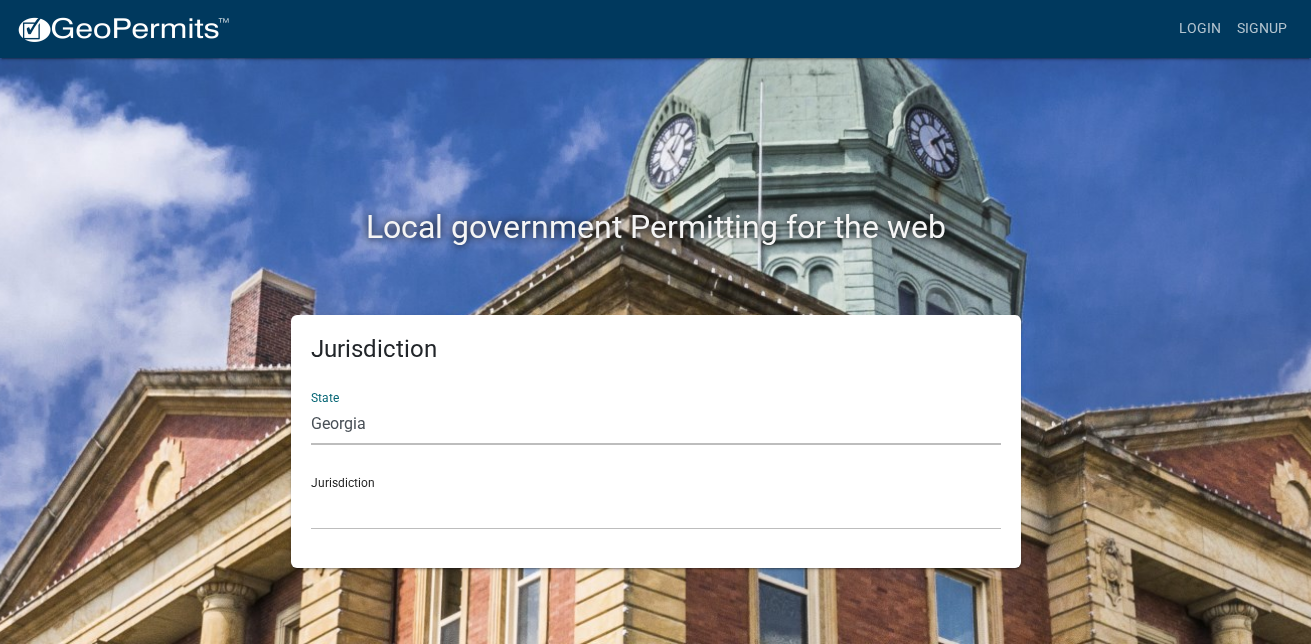 click on "All  Colorado   Georgia   Indiana   Iowa   Kansas   Minnesota   Ohio   South Carolina   Wisconsin" 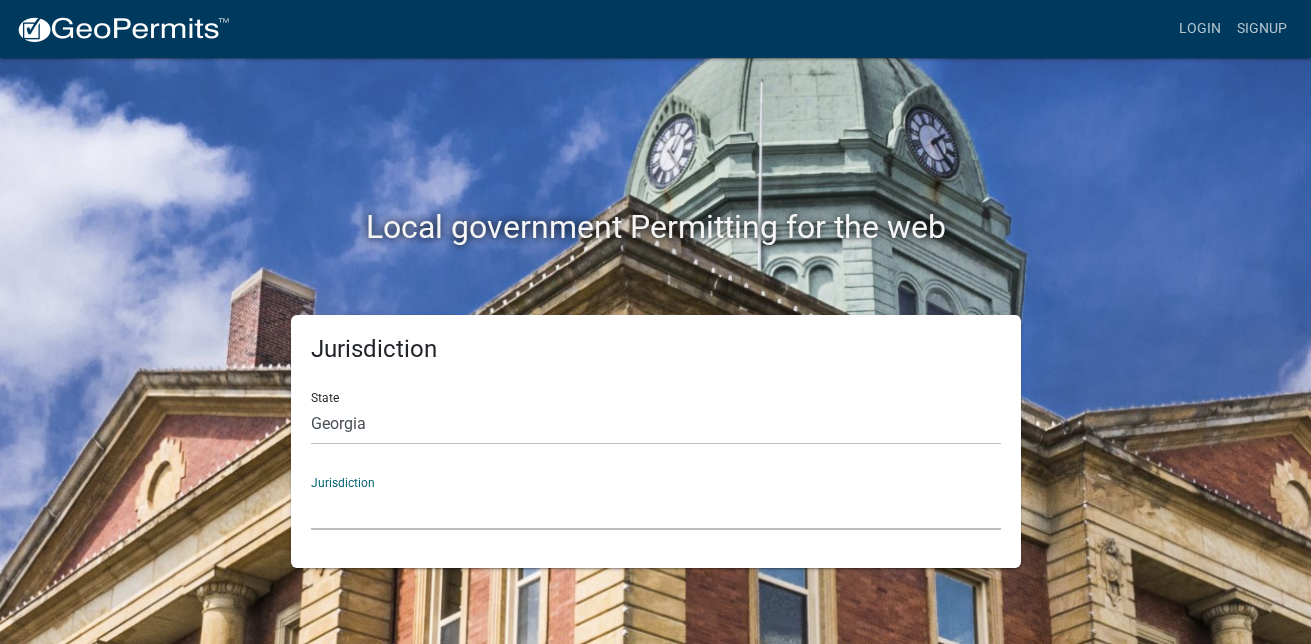 click on "City of Bainbridge, [STATE] Cook County, [STATE] Crawford County, [STATE] Gilmer County, [STATE] Haralson County, [STATE] Jasper County, [STATE] Madison County, [STATE] Putnam County, [STATE] Talbot County, [STATE] Troup County, [STATE]" 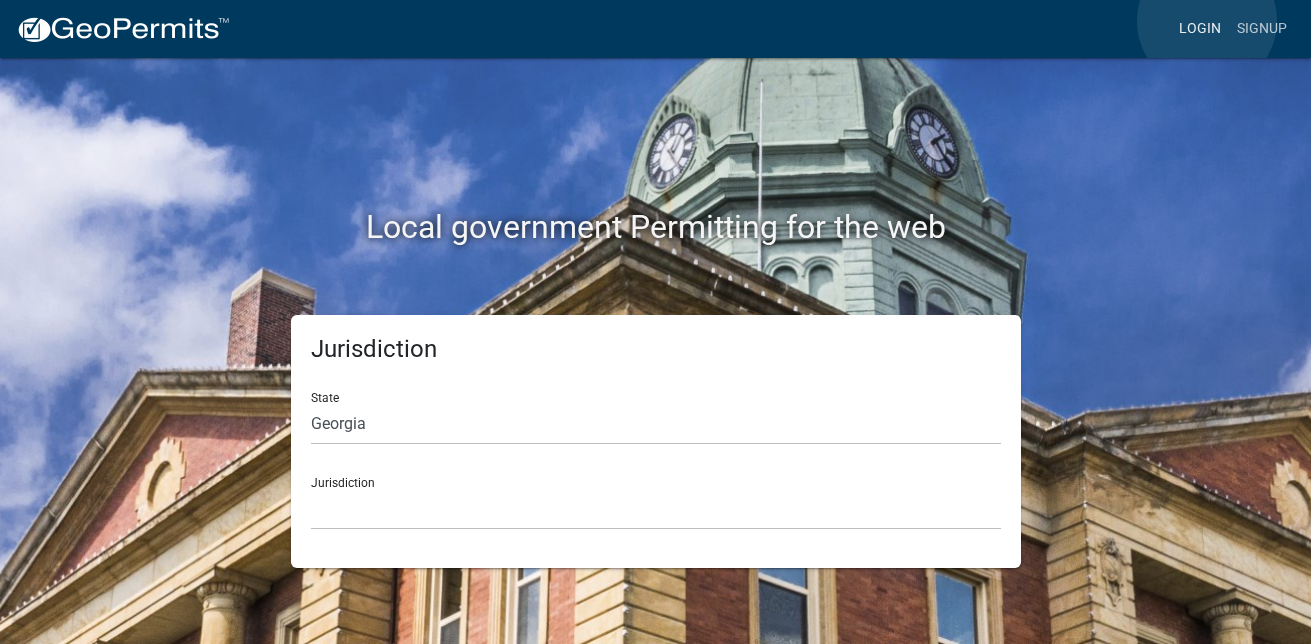 click on "Login" at bounding box center [1200, 29] 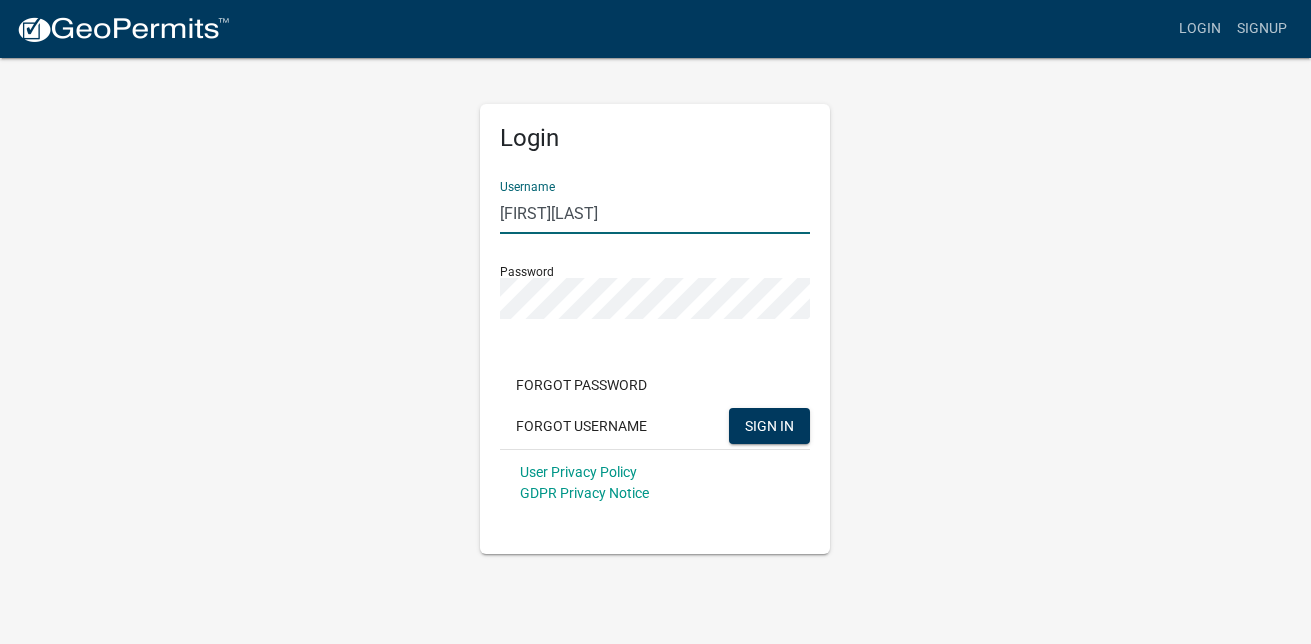 drag, startPoint x: 636, startPoint y: 215, endPoint x: 407, endPoint y: 257, distance: 232.81967 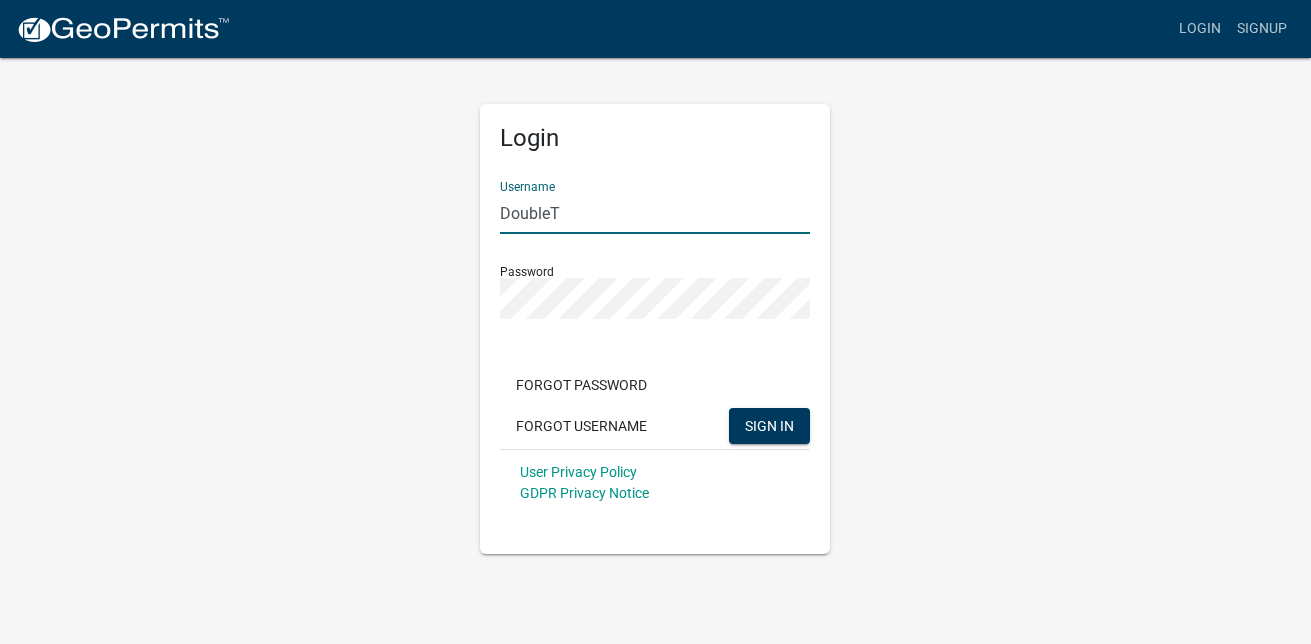 type on "DoubleT" 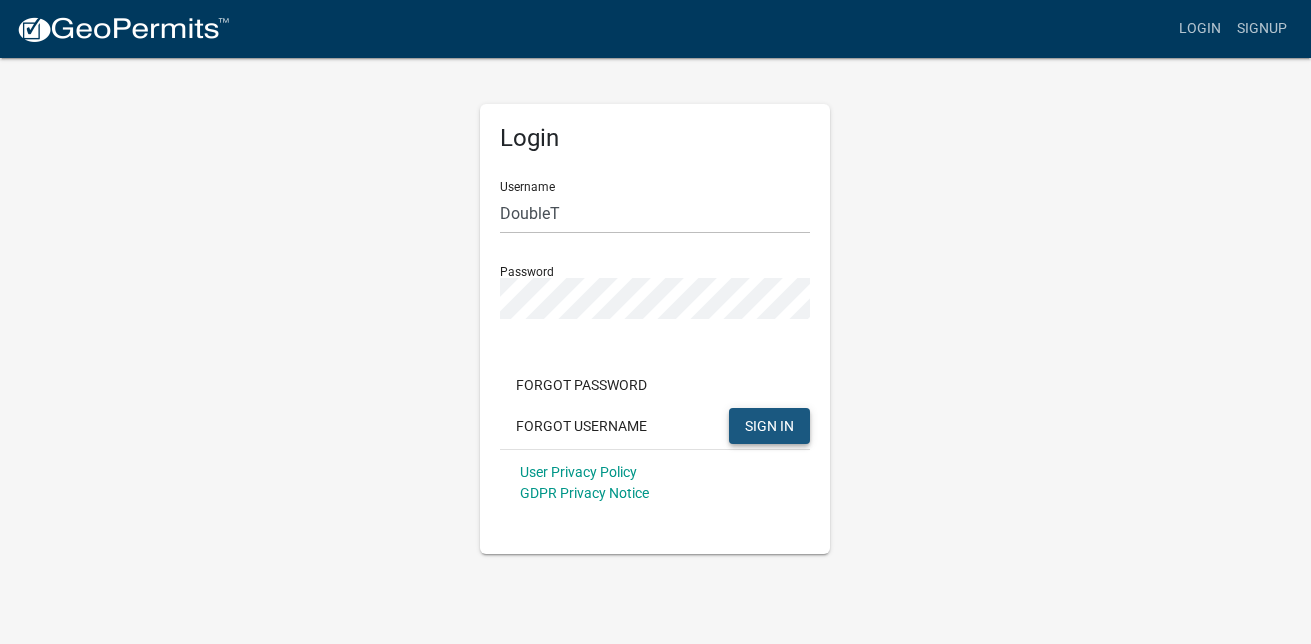 click on "SIGN IN" 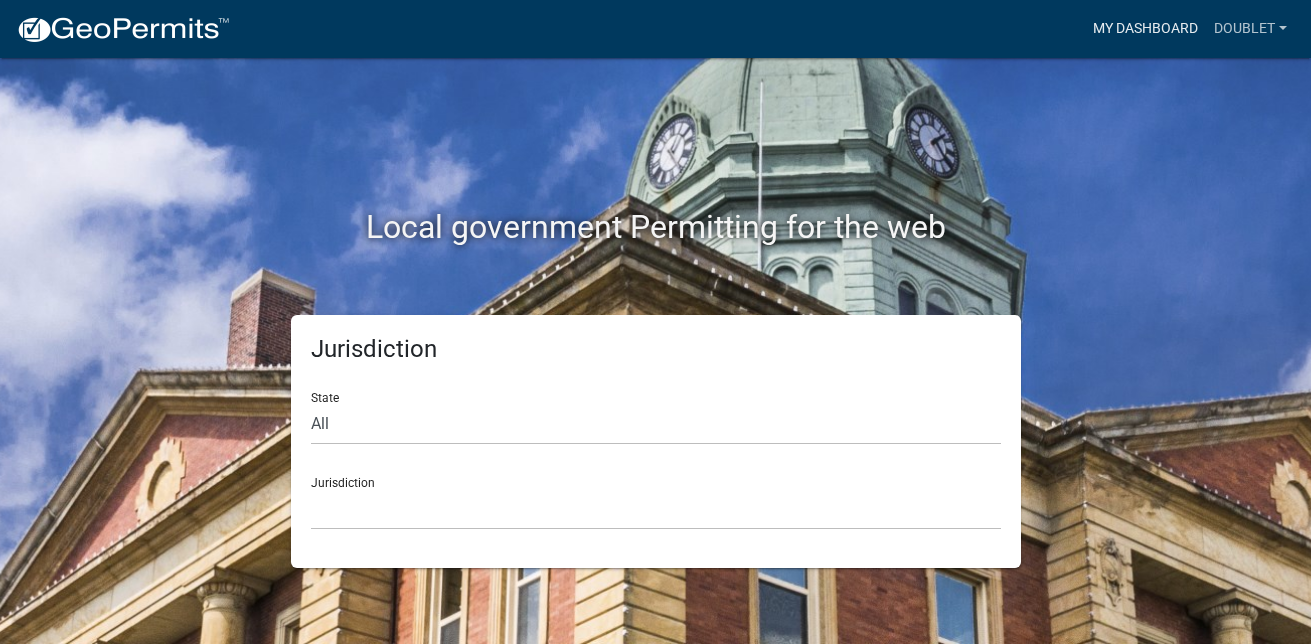 click on "My Dashboard" at bounding box center [1145, 29] 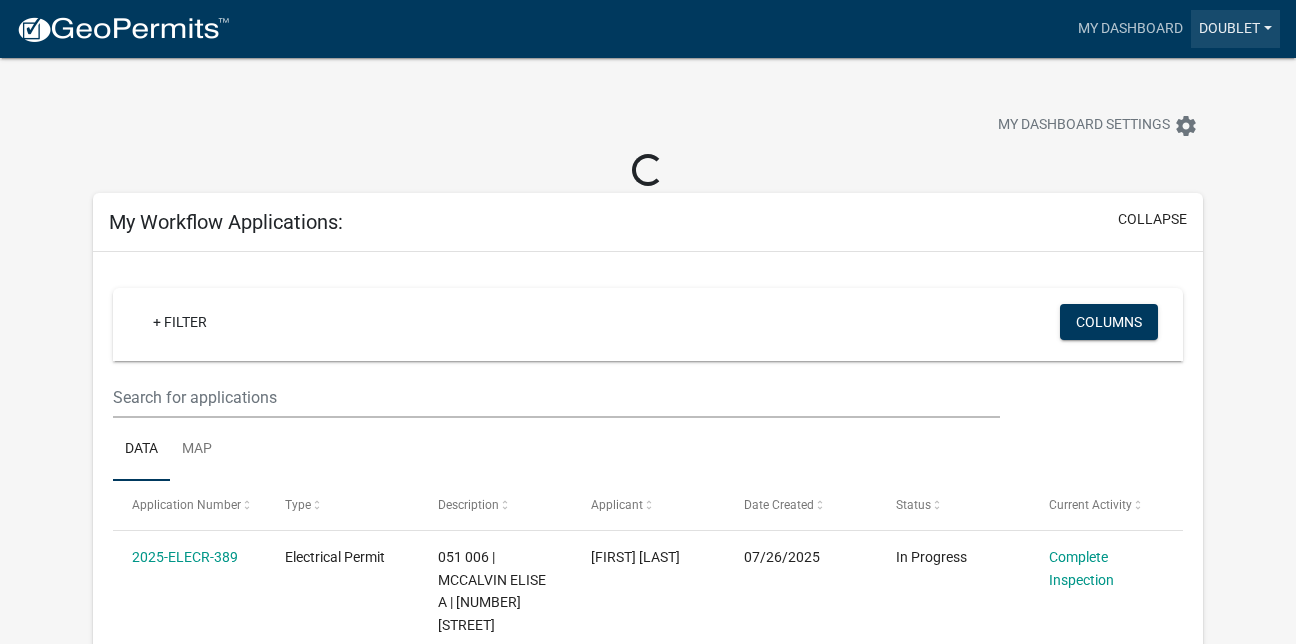 click on "DoubleT" at bounding box center [1235, 29] 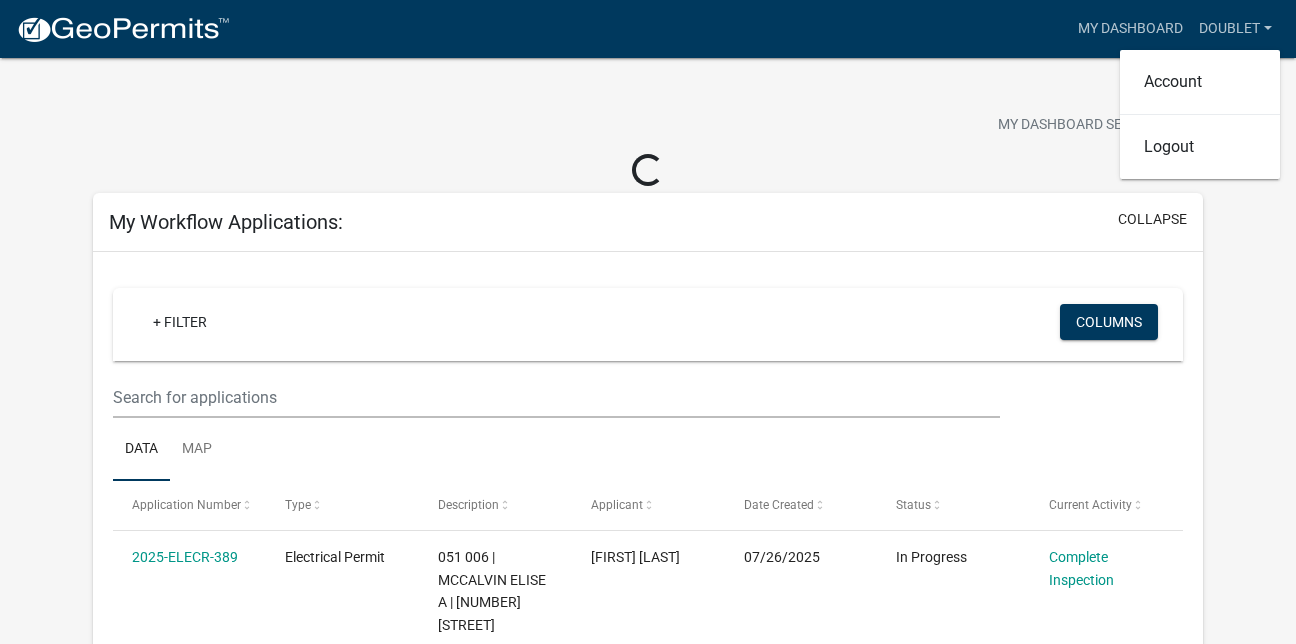 click on "more_horiz  My Dashboard   DoubleT  Account Logout My Dashboard Settings  settings Loading... My Workflow Applications:  collapse   + Filter   Columns  Data Map Application Number Type Description Applicant Date Created Status Current Activity  2025-ELECR-389  Electrical Permit 051 006 | MCCALVIN ELISE A | [NUMBER] [STREET] [FIRST] [LAST] [DATE]  In Progress  Complete Inspection   1 total   1  Workflow Applications Shared By Me:  expand   + Filter   Columns  Data Map Application Number Type Description Applicant Date Created Status Current Activity No data to display  0 total   1  Workflow Applications Shared With Me:  expand   + Filter   Columns  Data Map Application Number Type Description Applicant Date Created Status Current Activity No data to display  0 total   1  Applications Needing My Attention:  expand   + Filter   Columns  Data Map Application Number Type Description Applicant Date Created Status Current Activity  0 total   1  Inspections I Have Requested:  collapse   Export   CSV Format (.csv)" 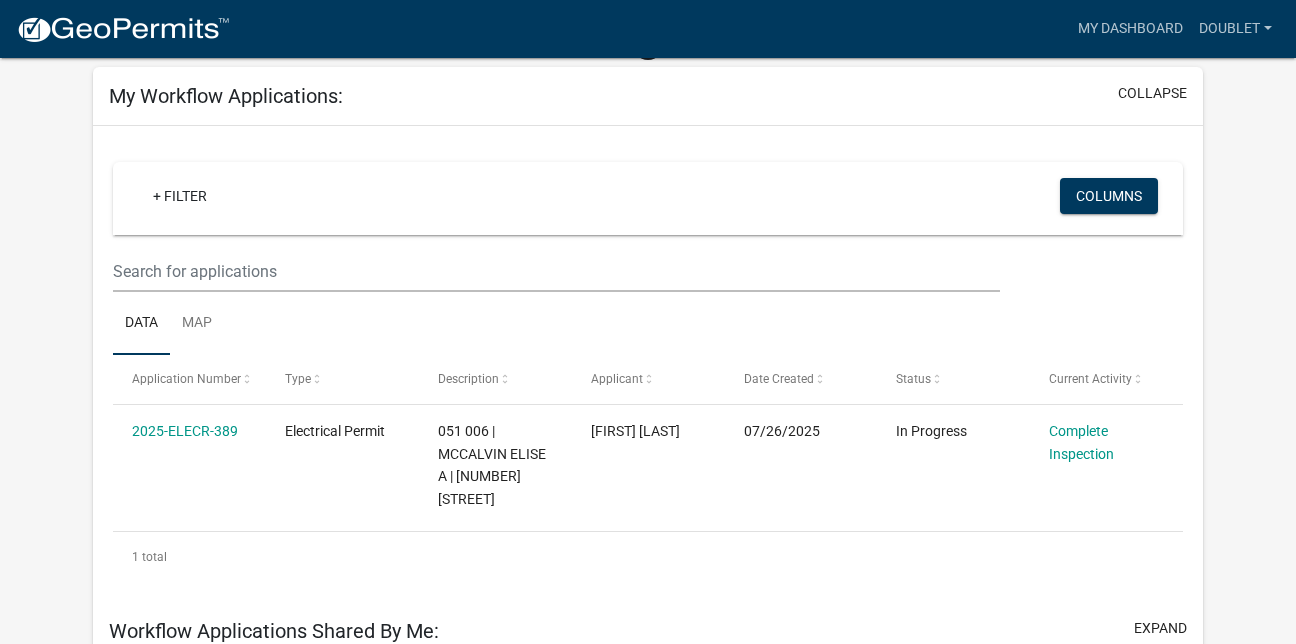 scroll, scrollTop: 0, scrollLeft: 0, axis: both 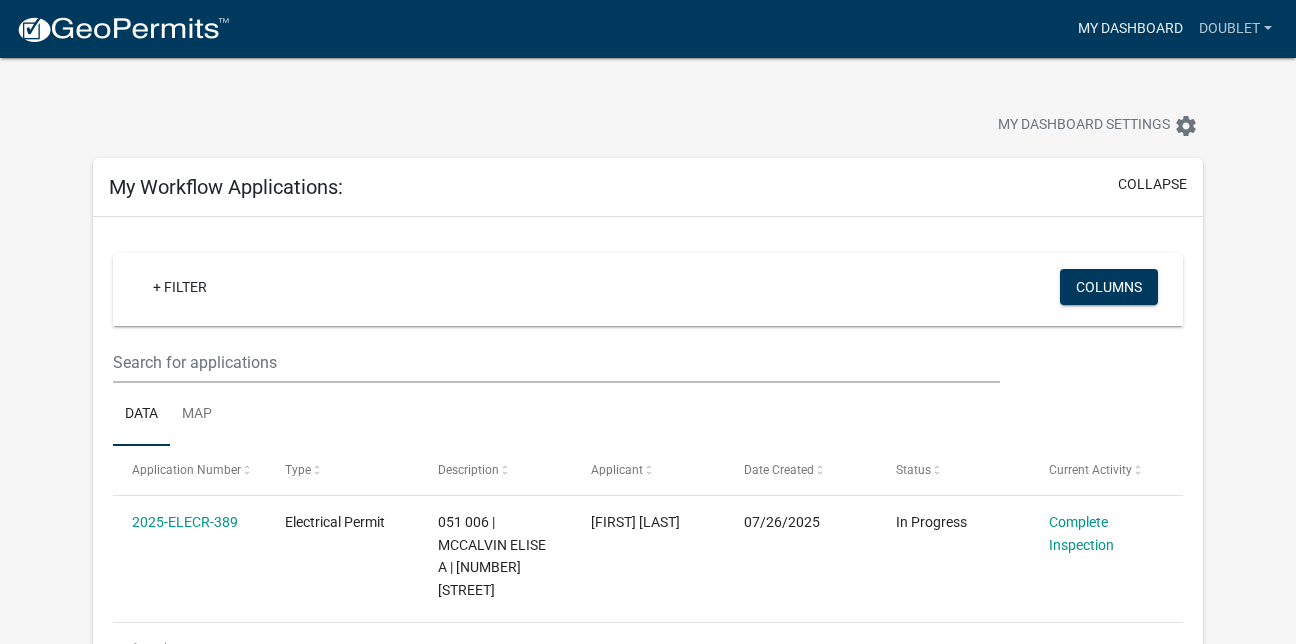 click on "My Dashboard" at bounding box center [1130, 29] 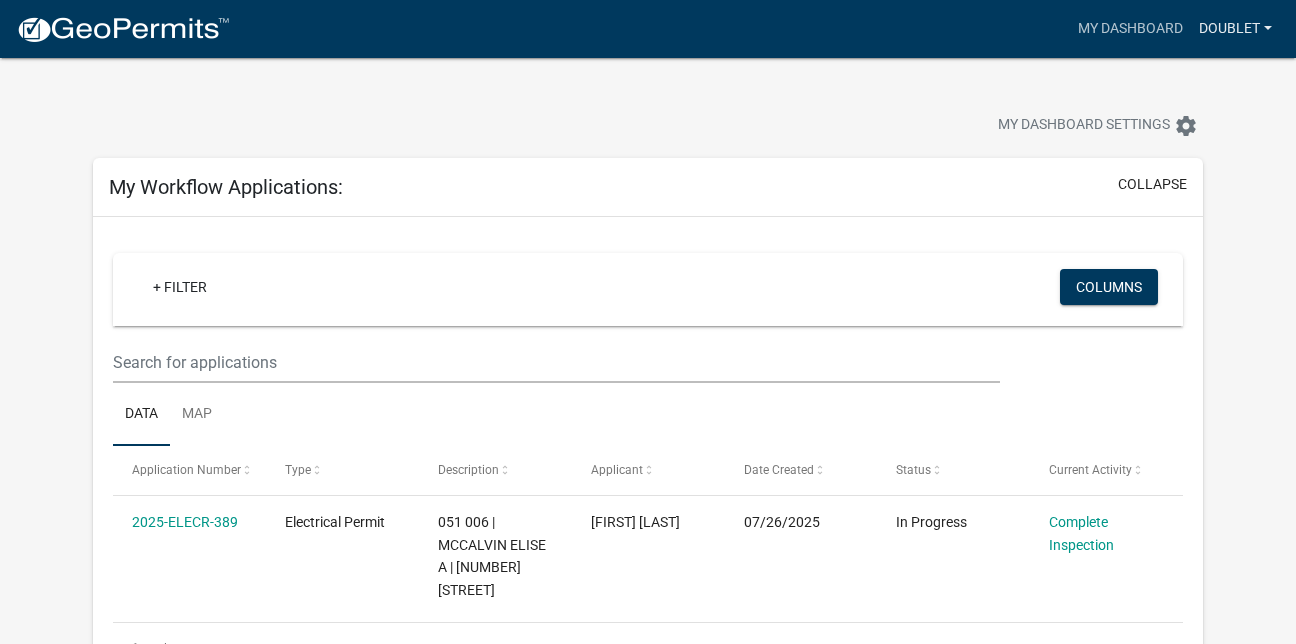 click on "DoubleT" at bounding box center [1235, 29] 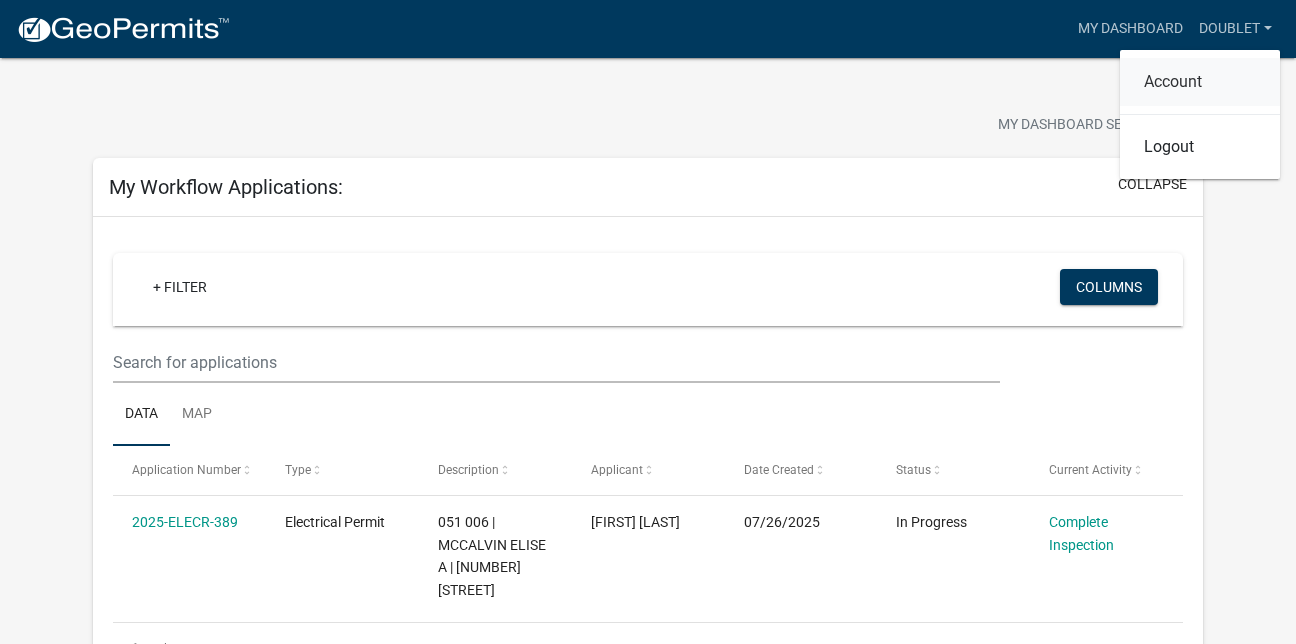 click on "Account" at bounding box center [1200, 82] 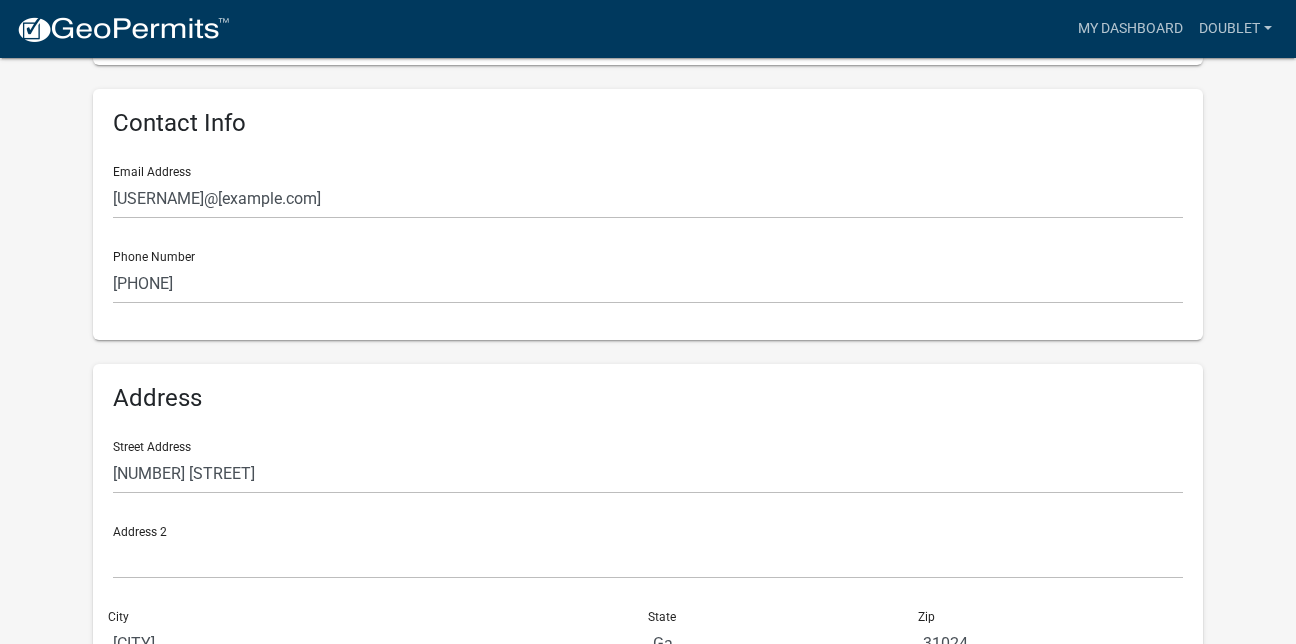 scroll, scrollTop: 521, scrollLeft: 0, axis: vertical 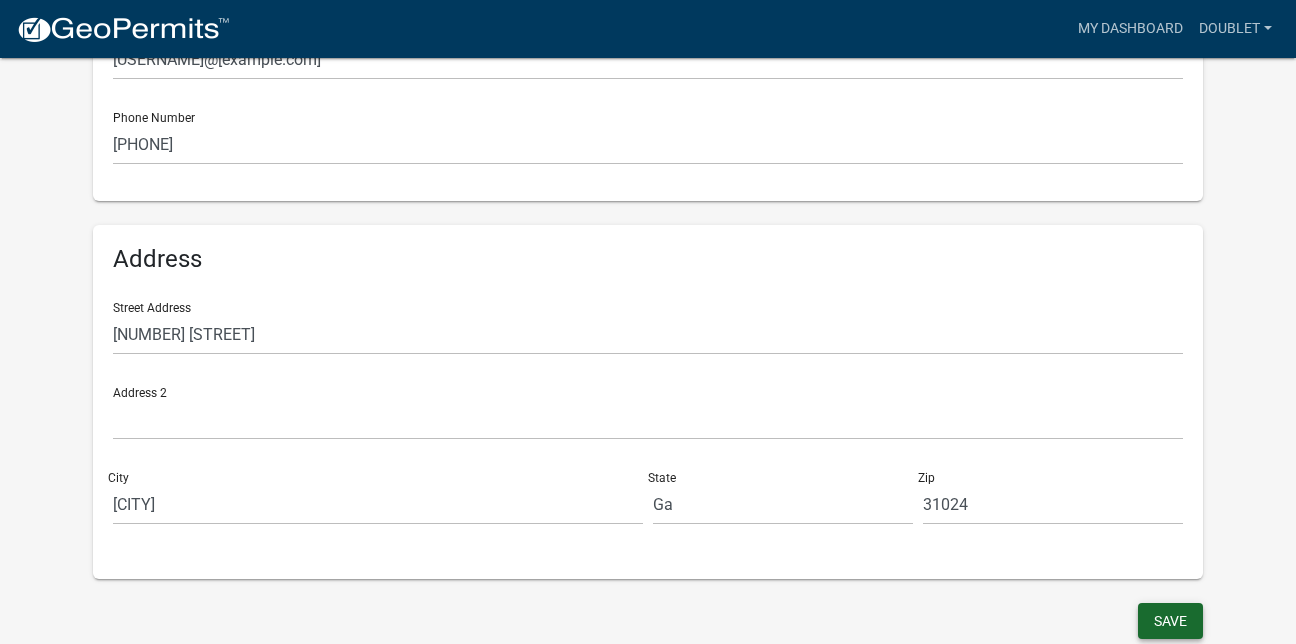 click on "Save" 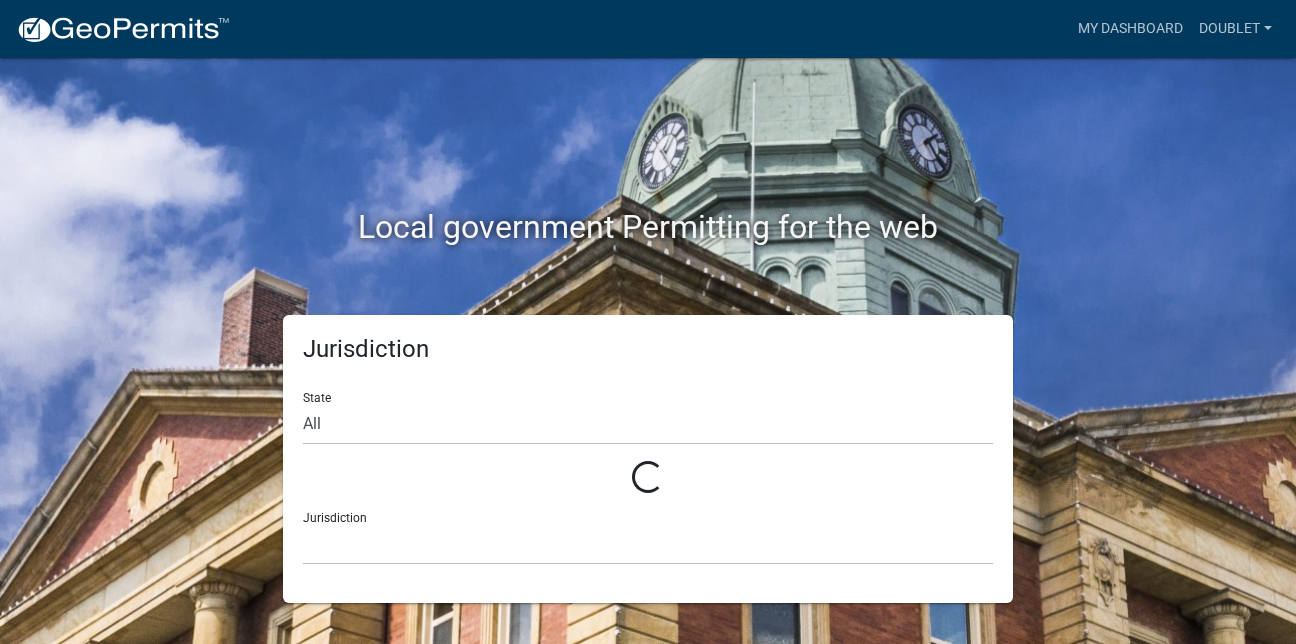 scroll, scrollTop: 0, scrollLeft: 0, axis: both 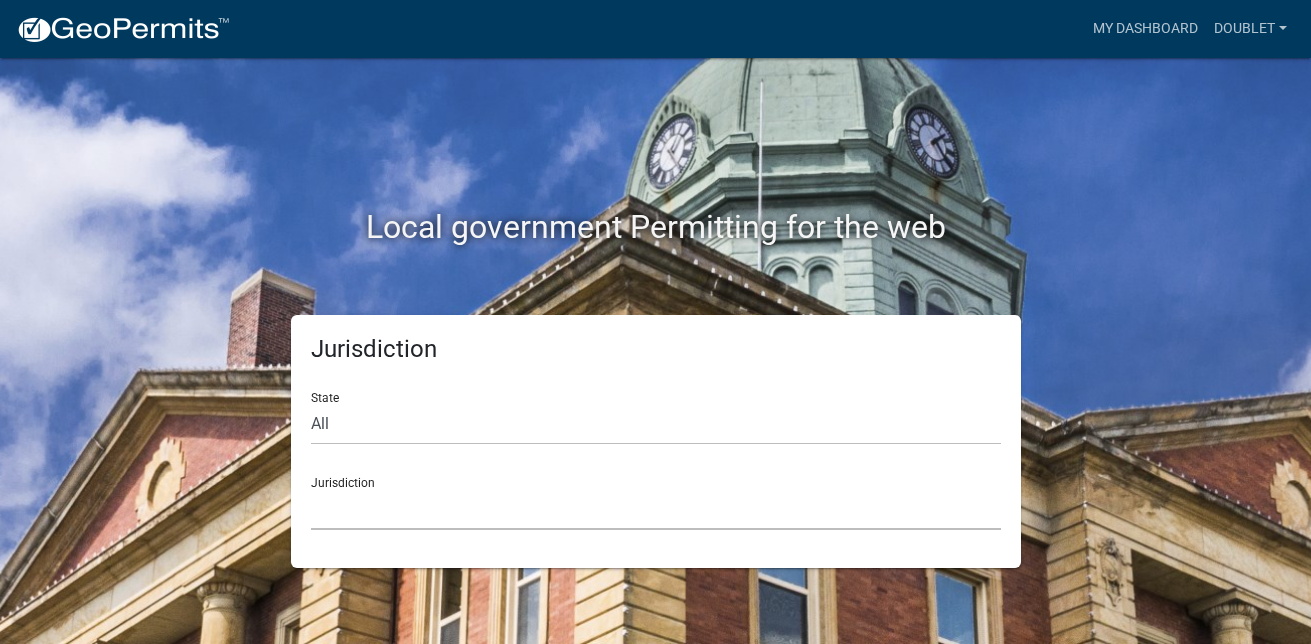 click on "Custer County, Colorado   City of Bainbridge, Georgia   Cook County, Georgia   Crawford County, Georgia   Gilmer County, Georgia   Haralson County, Georgia   Jasper County, Georgia   Madison County, Georgia   Putnam County, Georgia   Talbot County, Georgia   Troup County, Georgia   City of Charlestown, Indiana   City of Jeffersonville, Indiana   City of Logansport, Indiana   Decatur County, Indiana   Grant County, Indiana   Howard County, Indiana   Huntington County, Indiana   Jasper County, Indiana   Kosciusko County, Indiana   La Porte County, Indiana   Miami County, Indiana   Montgomery County, Indiana   Morgan County, Indiana   Newton County, Indiana   Porter County, Indiana   River Ridge Development Authority, Indiana   Tippecanoe County, Indiana   Vigo County, Indiana   Wells County, Indiana   Whitley County, Indiana   Boone County, Iowa   Butler County, Iowa   Cerro Gordo County, Iowa   City of Harlan, Iowa   City of Indianola, Iowa   City of Newton, Iowa   Clayton County, Iowa   Grundy County, Iowa" 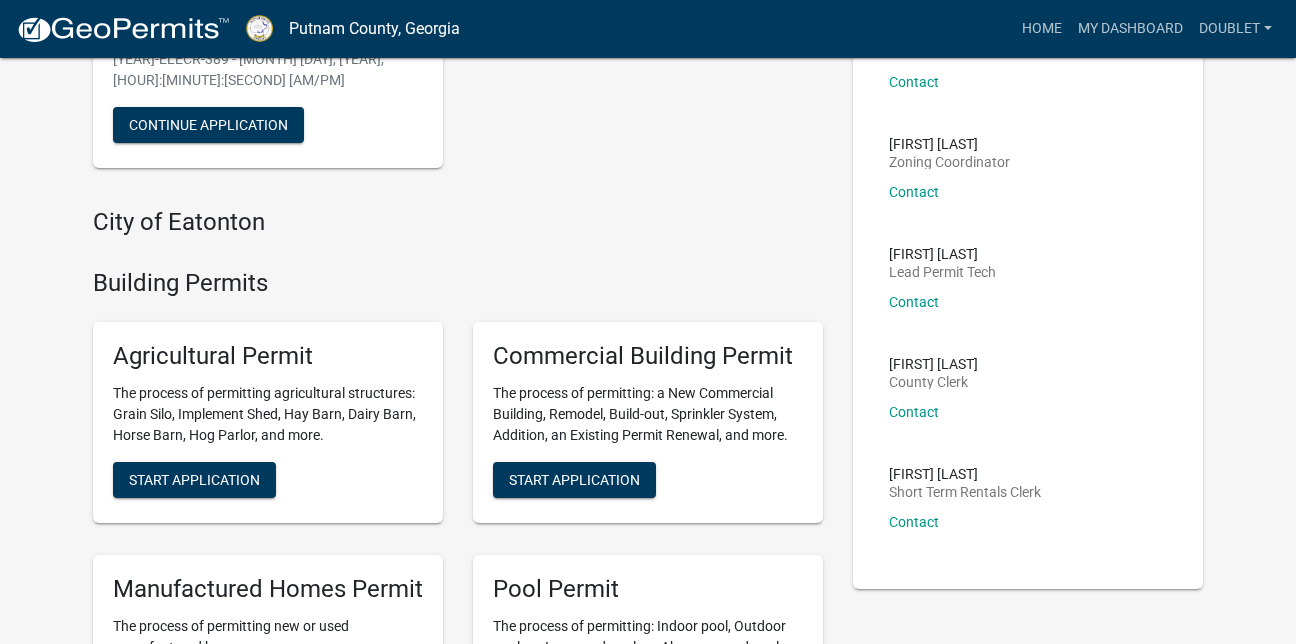 scroll, scrollTop: 363, scrollLeft: 0, axis: vertical 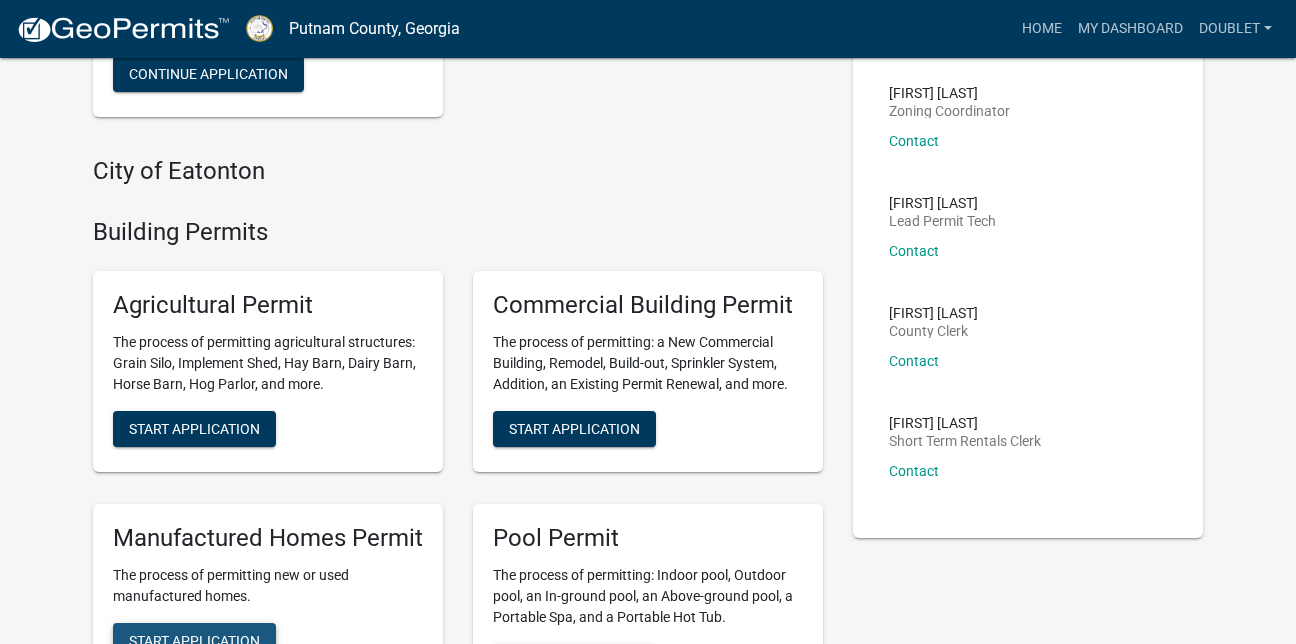 click on "Start Application" at bounding box center [194, 640] 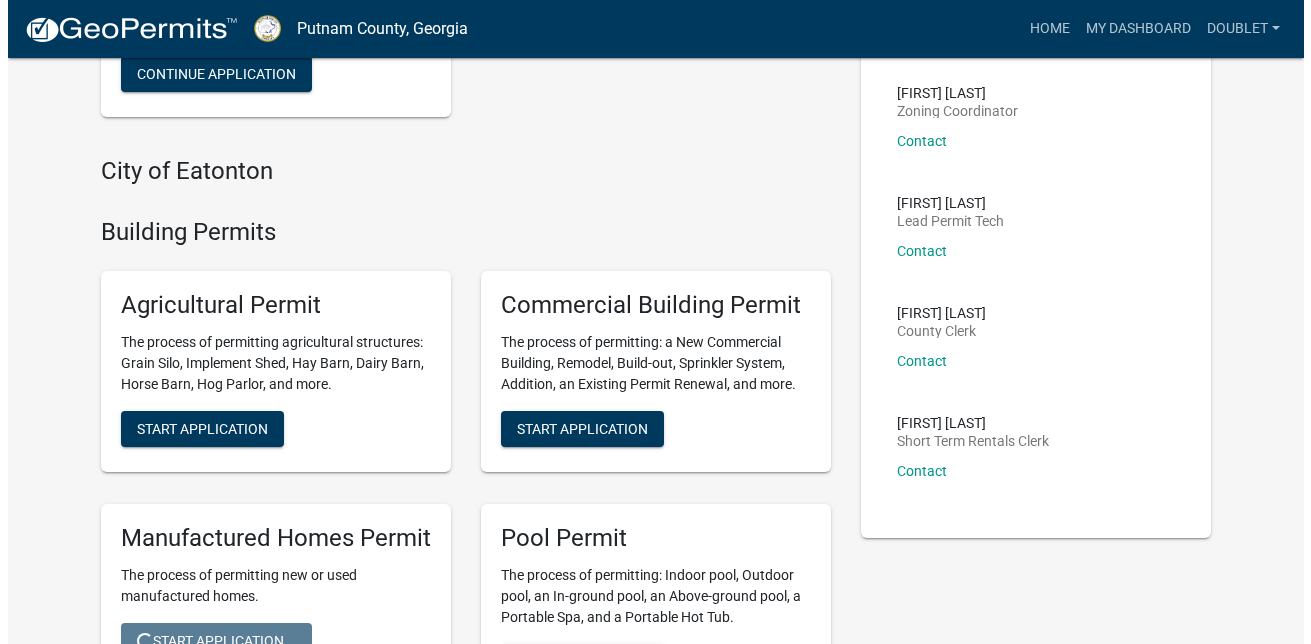 scroll, scrollTop: 0, scrollLeft: 0, axis: both 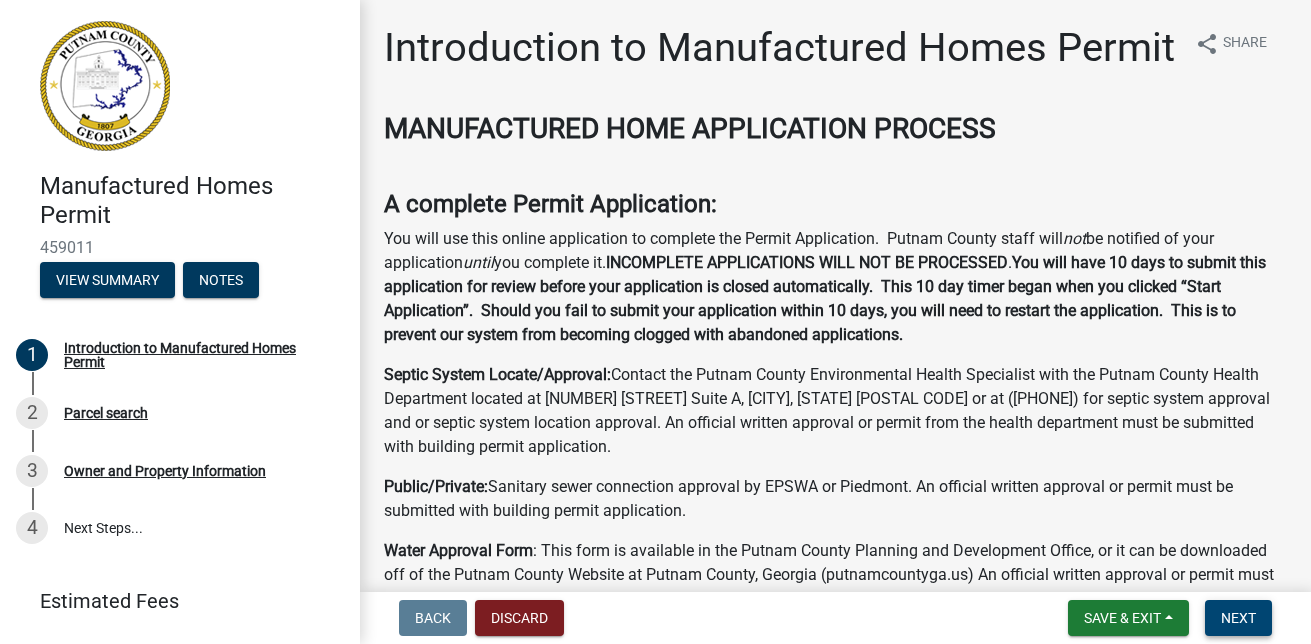 click on "Next" at bounding box center [1238, 618] 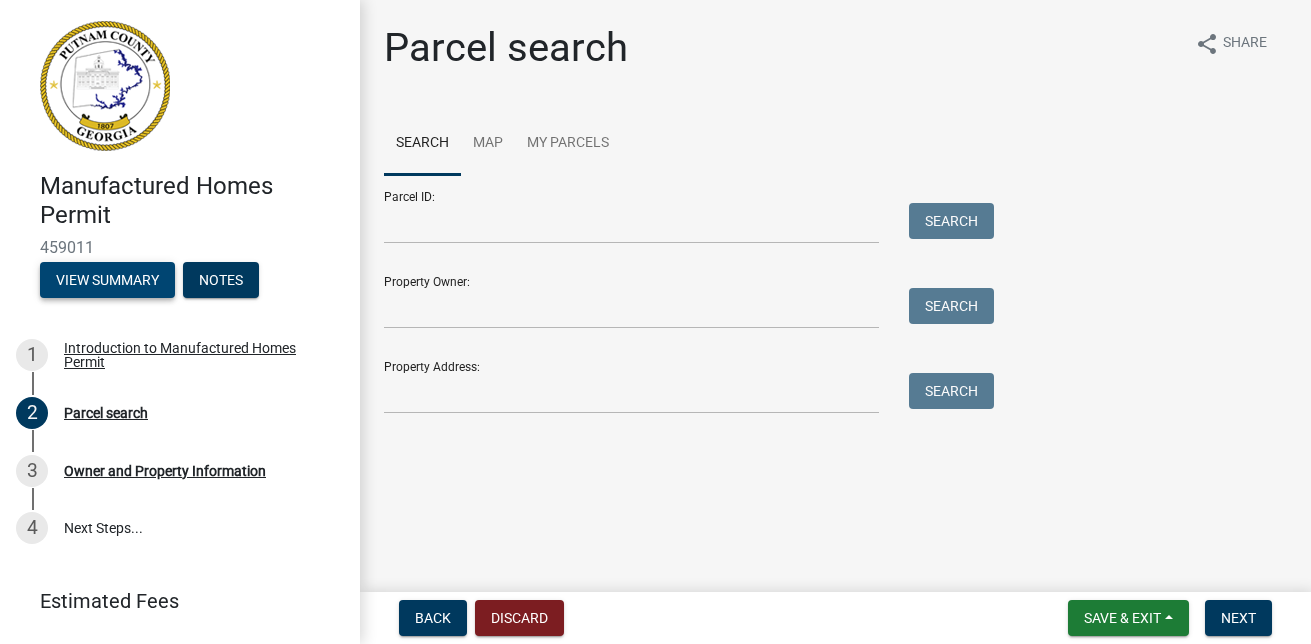 click on "View Summary" at bounding box center (107, 280) 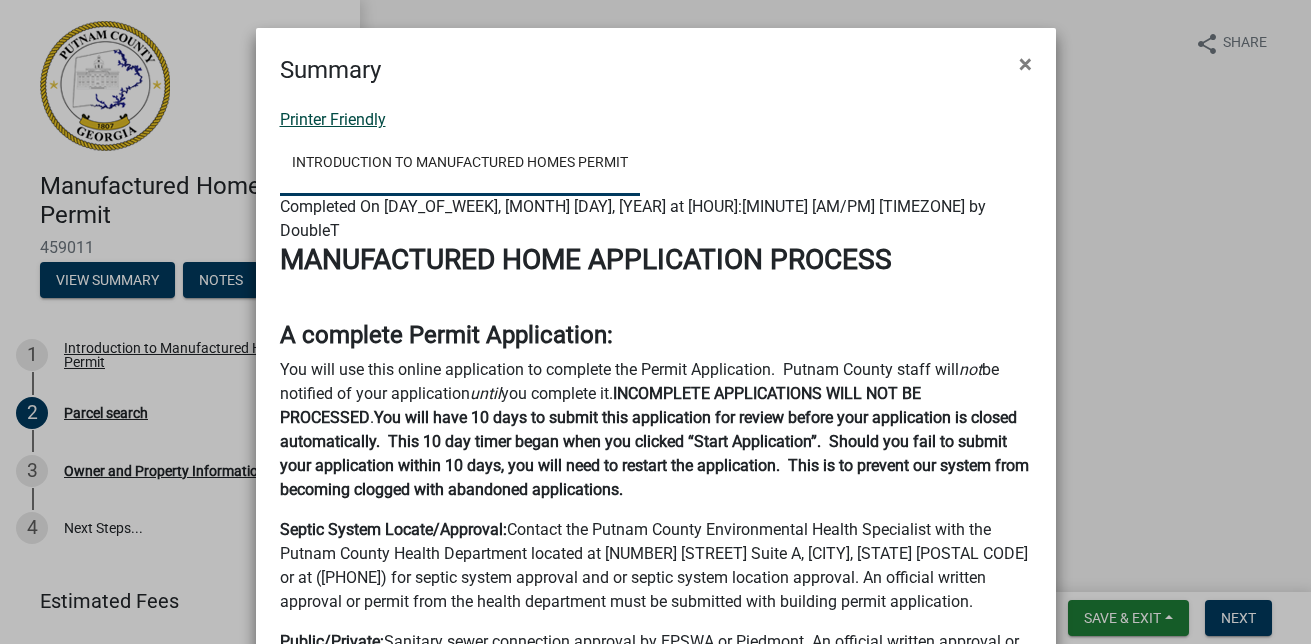 click on "Printer Friendly" 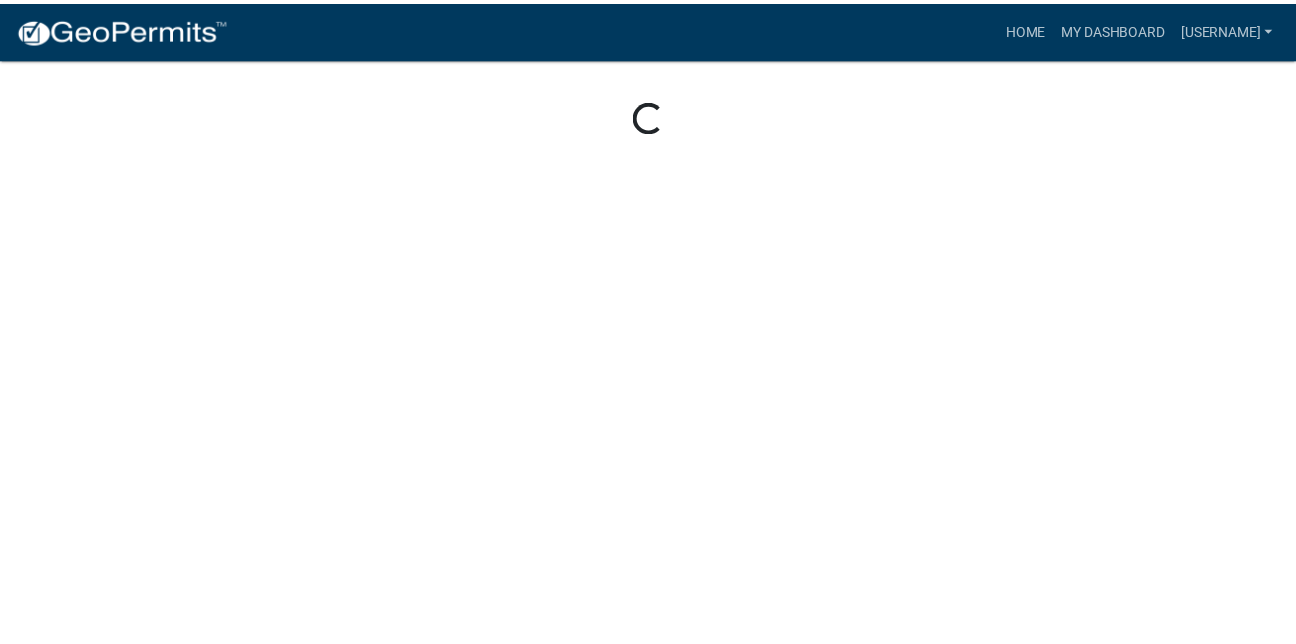 scroll, scrollTop: 0, scrollLeft: 0, axis: both 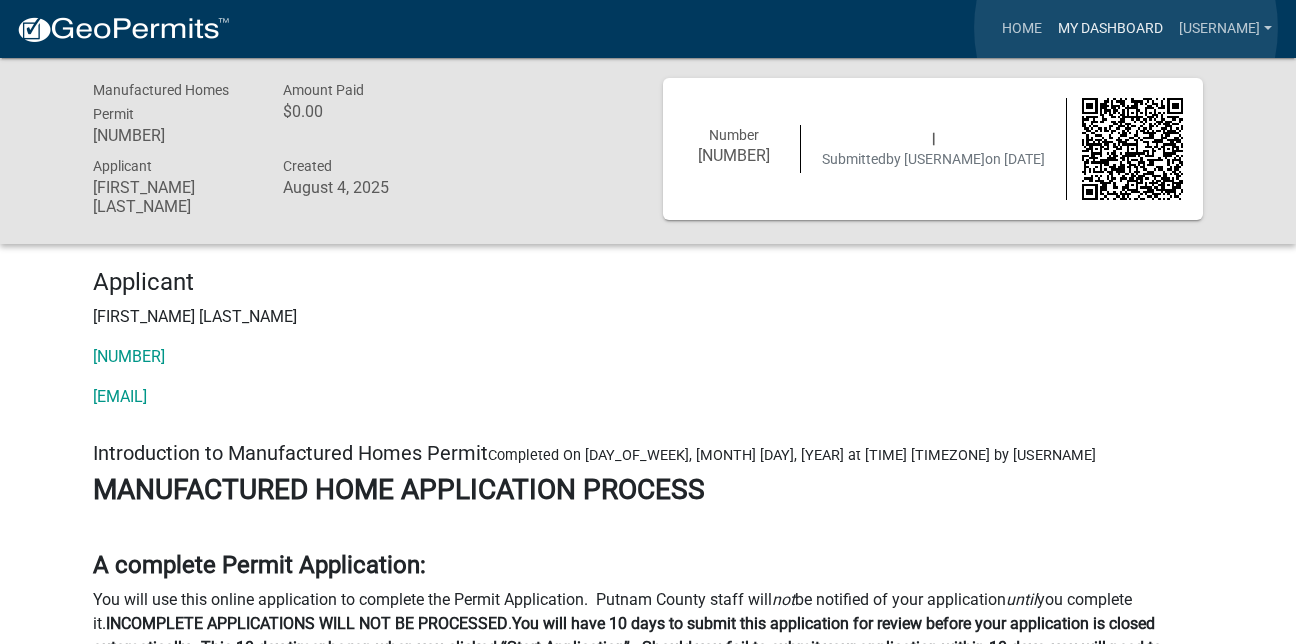 click on "My Dashboard" at bounding box center (1110, 29) 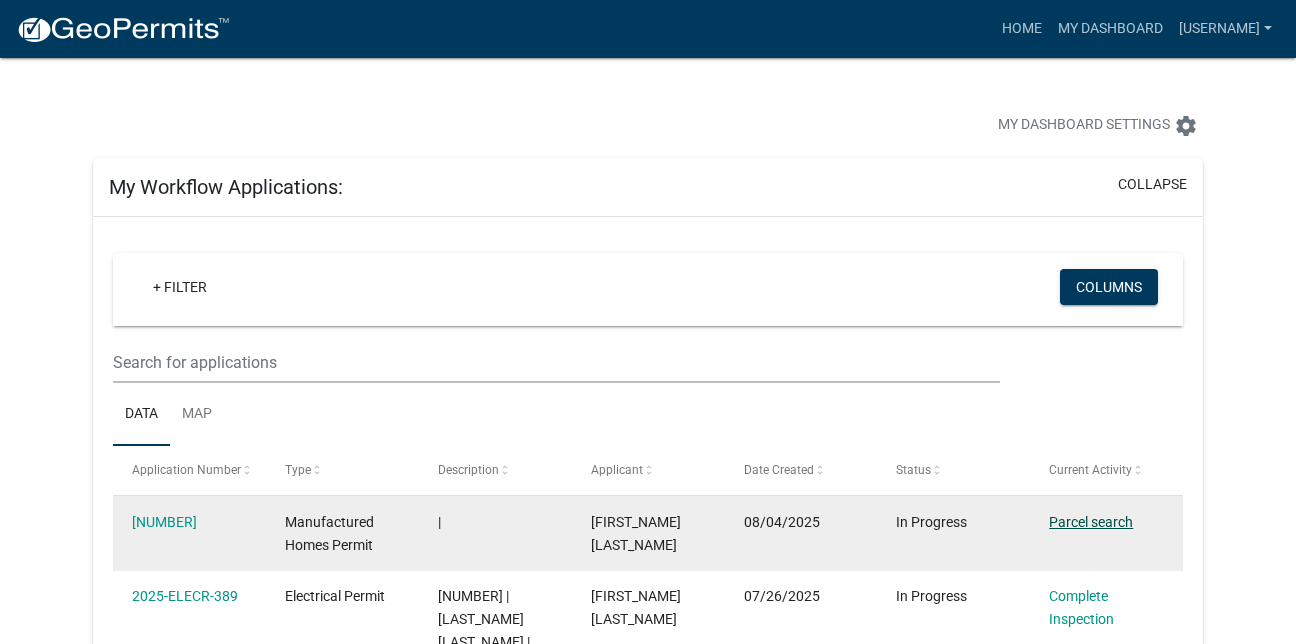 click on "Parcel search" 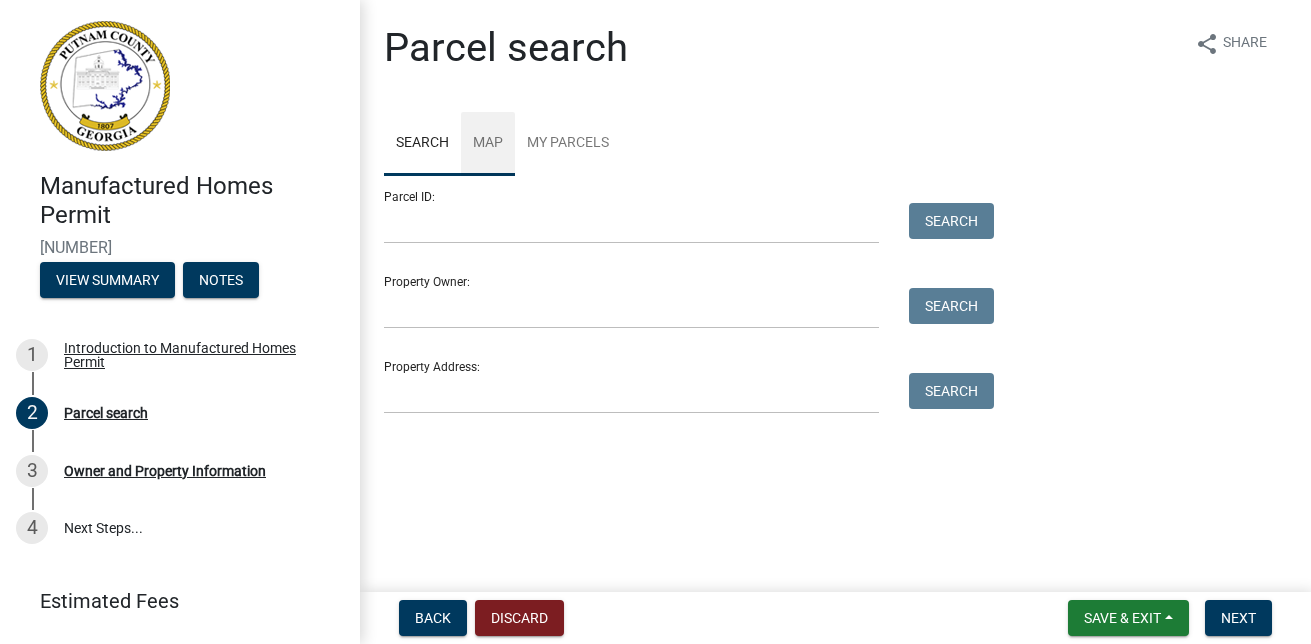 click on "Map" at bounding box center (488, 144) 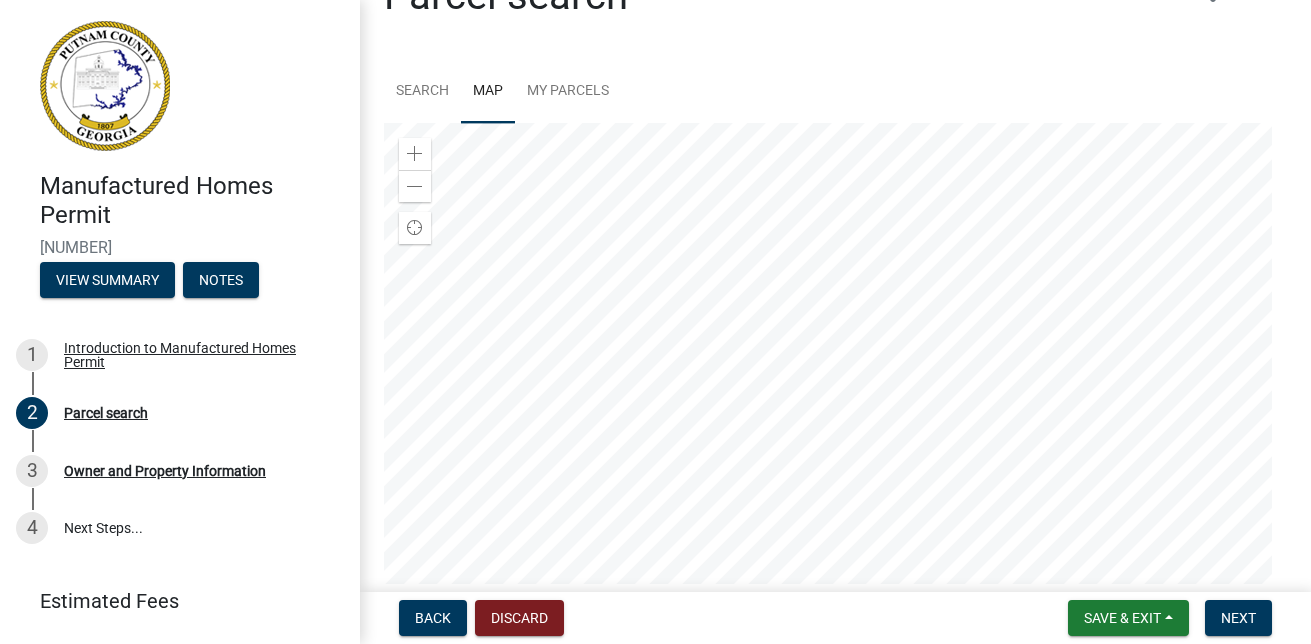 scroll, scrollTop: 71, scrollLeft: 0, axis: vertical 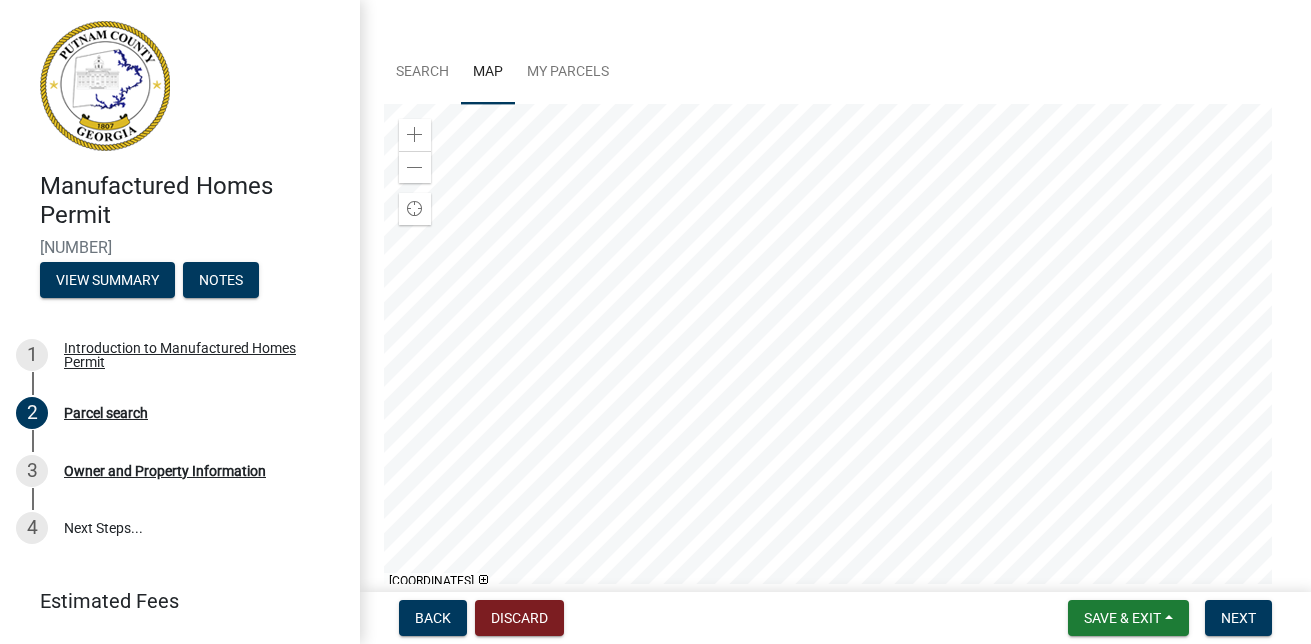 click at bounding box center [835, 354] 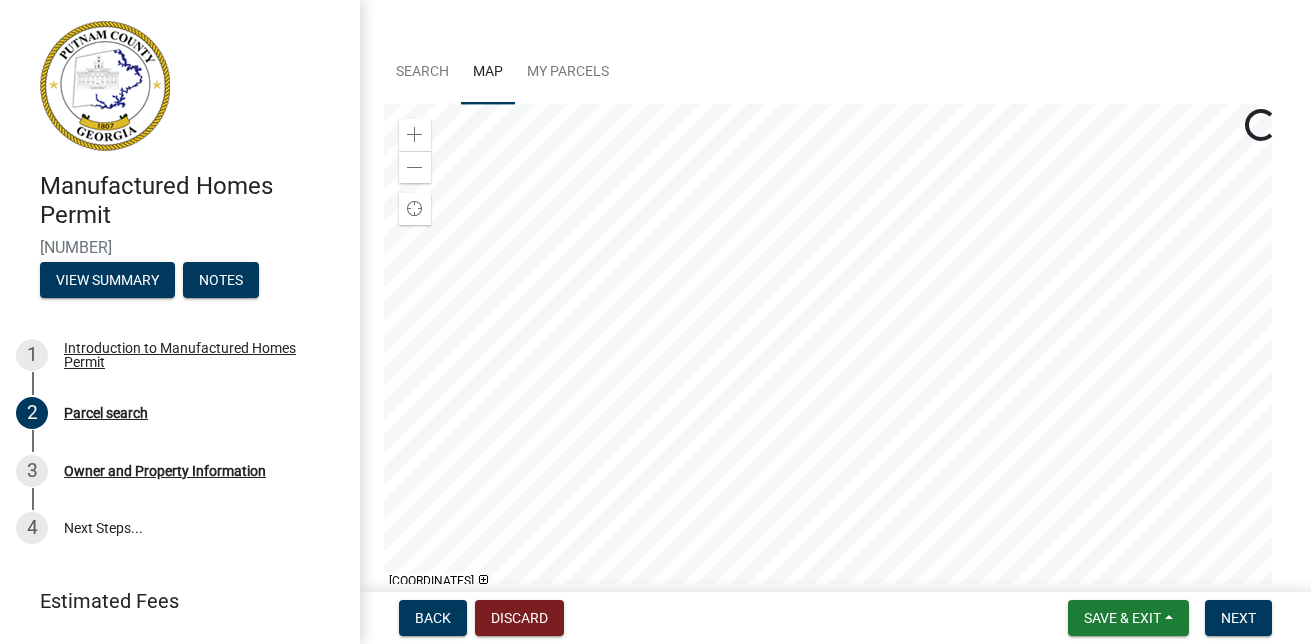 click at bounding box center [835, 354] 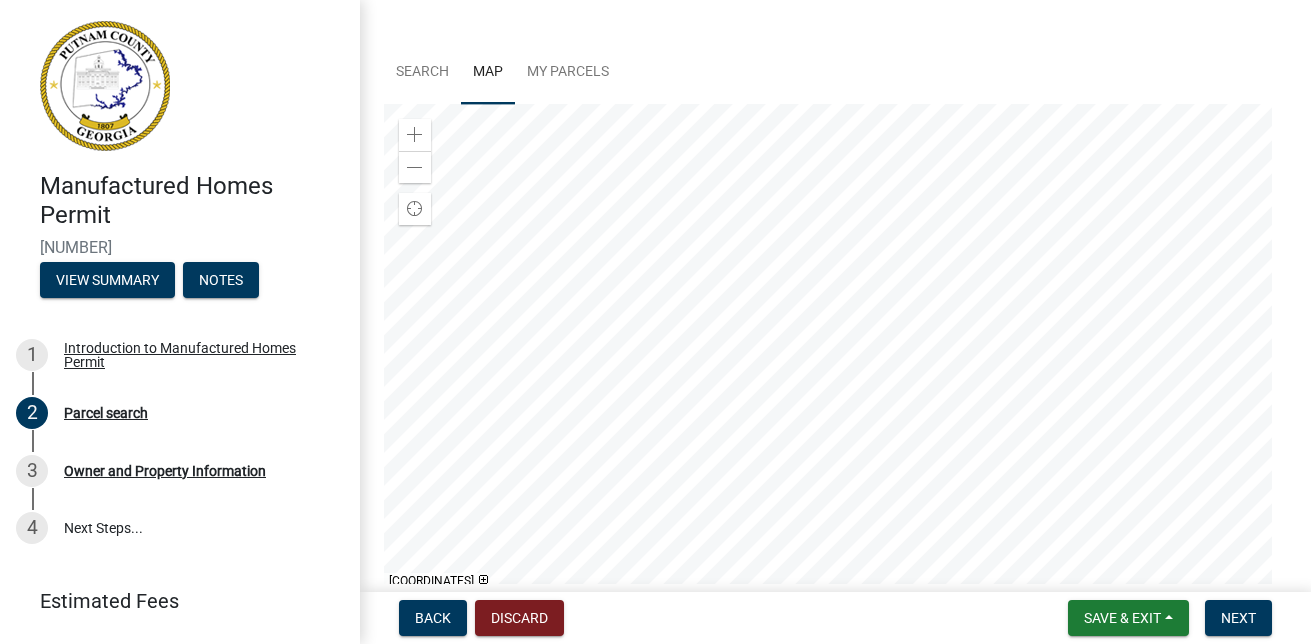 click at bounding box center (835, 354) 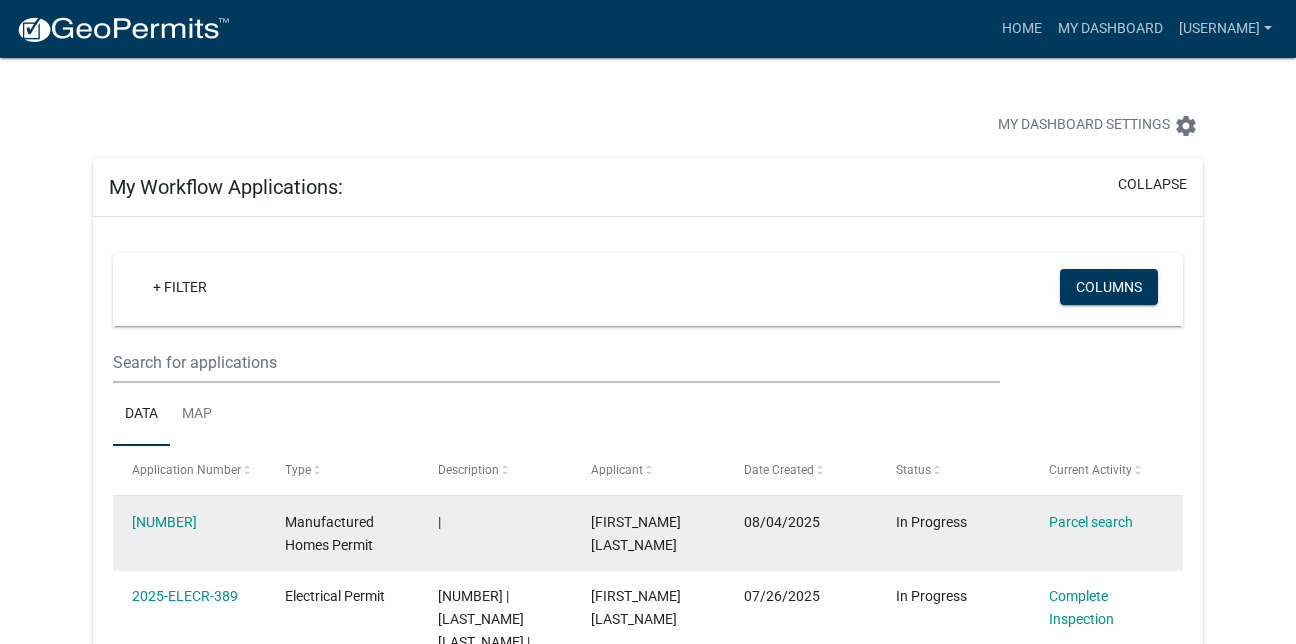 click on "Manufactured Homes Permit" 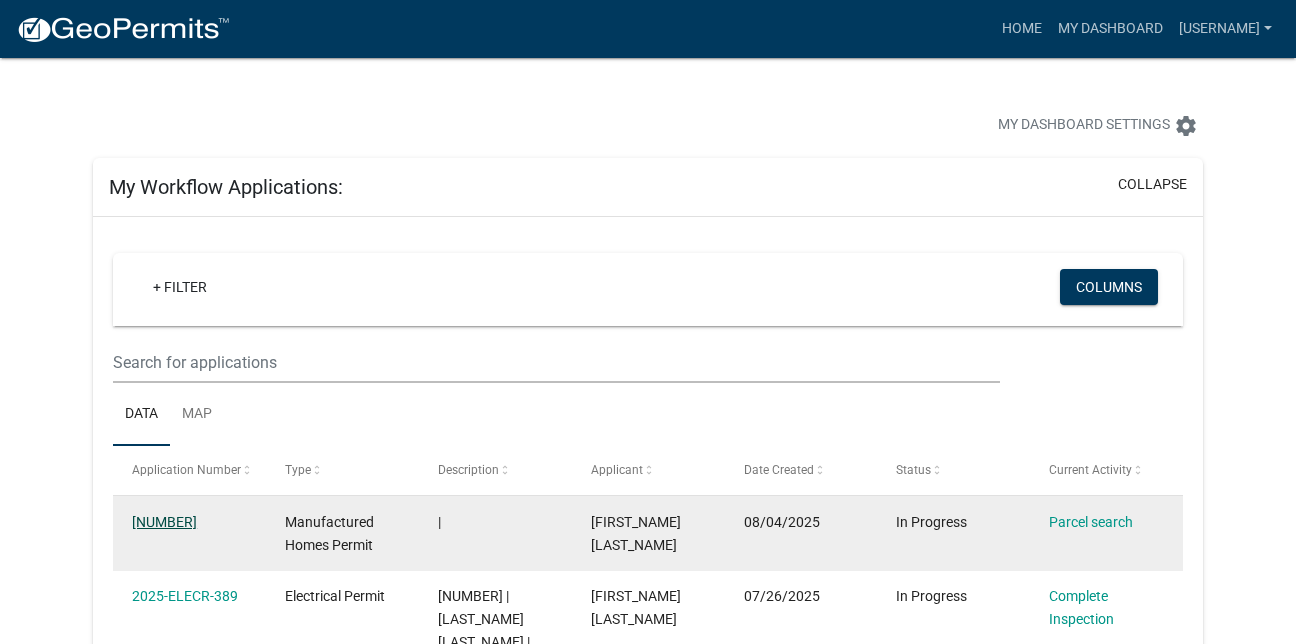 click on "459011" 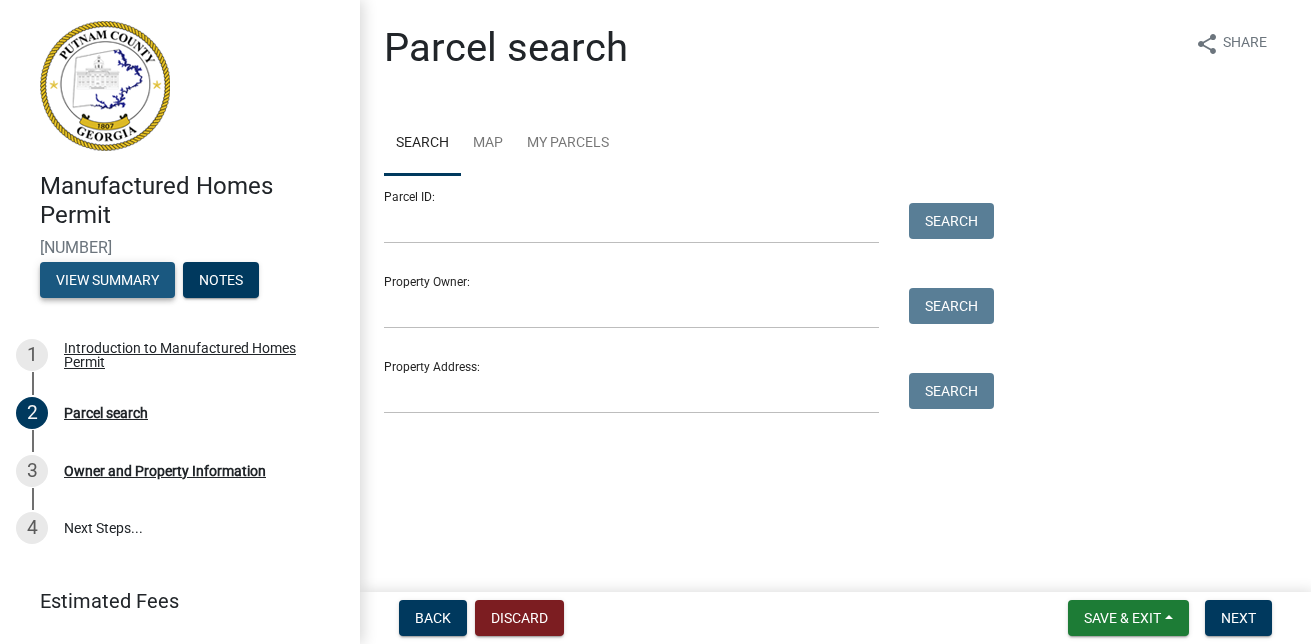 click on "View Summary" at bounding box center (107, 280) 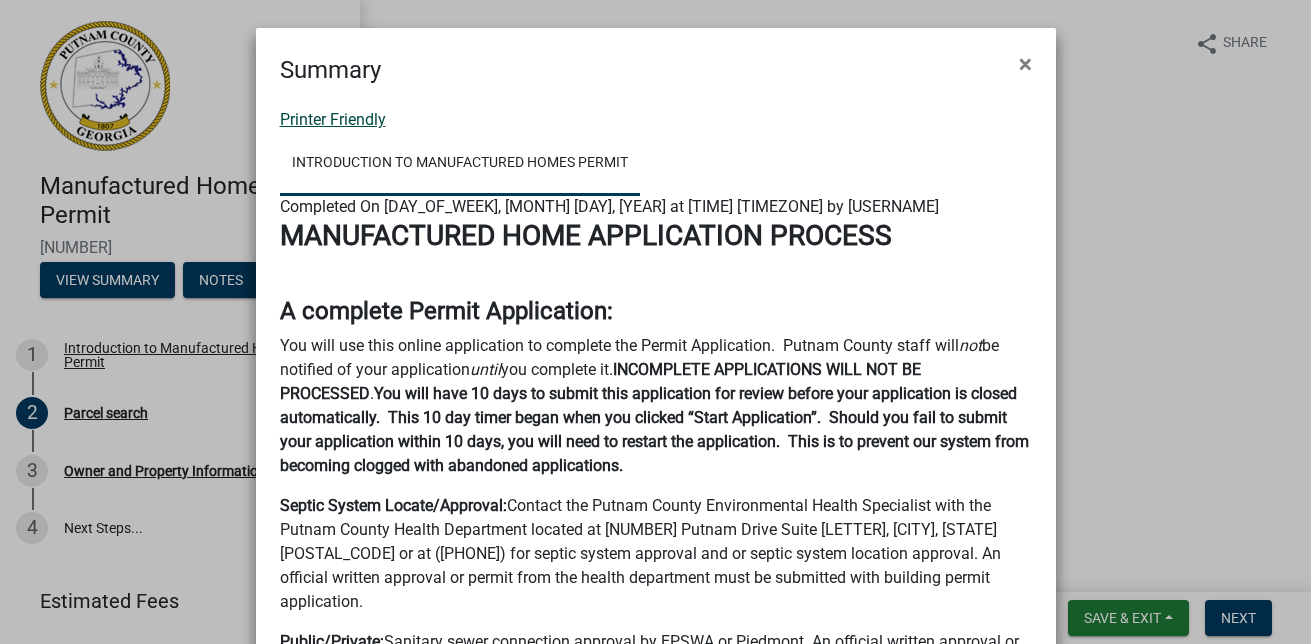 click on "Printer Friendly" 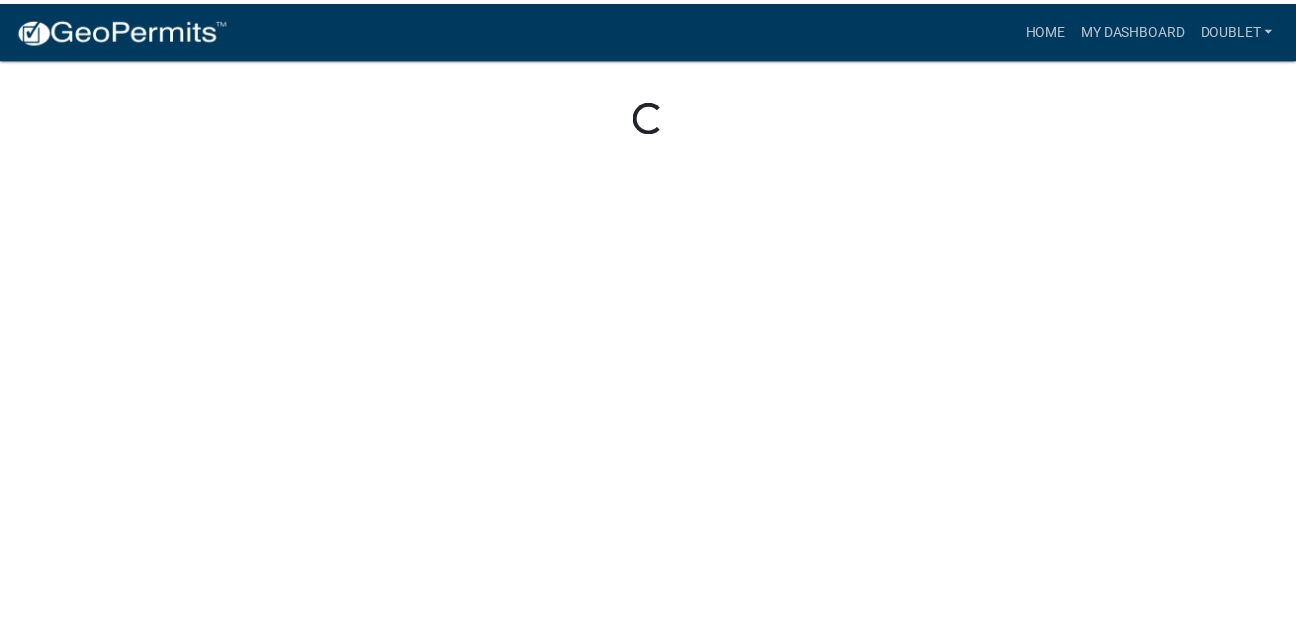 scroll, scrollTop: 0, scrollLeft: 0, axis: both 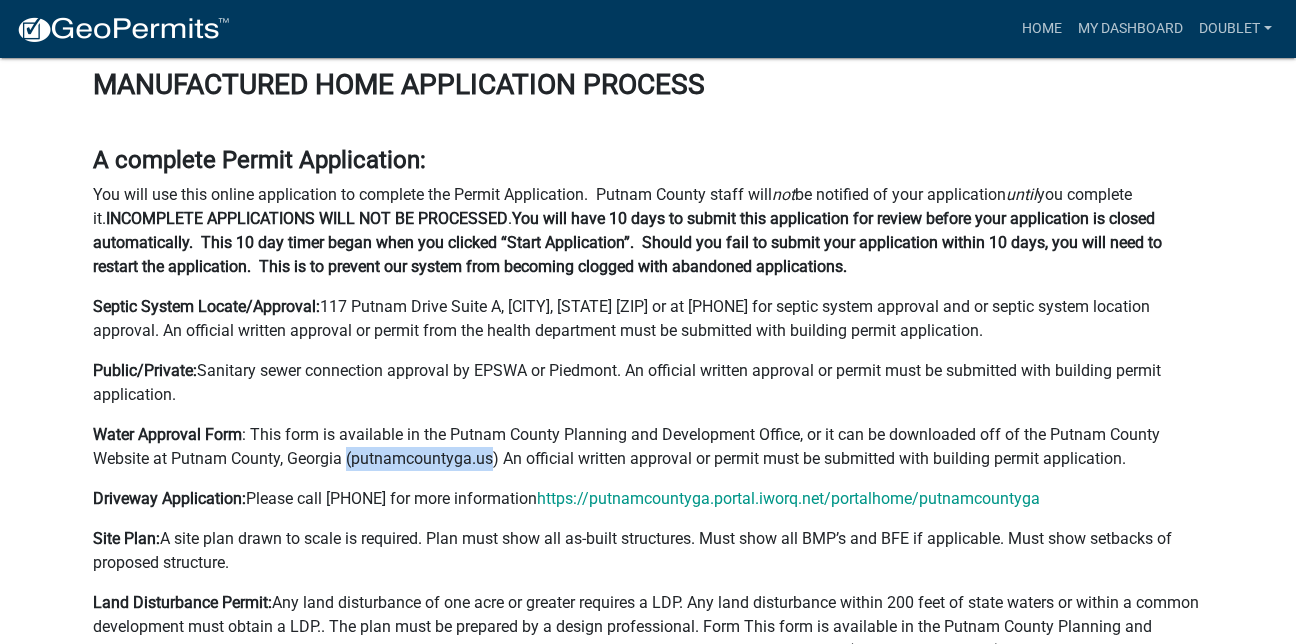 drag, startPoint x: 347, startPoint y: 481, endPoint x: 497, endPoint y: 484, distance: 150.03 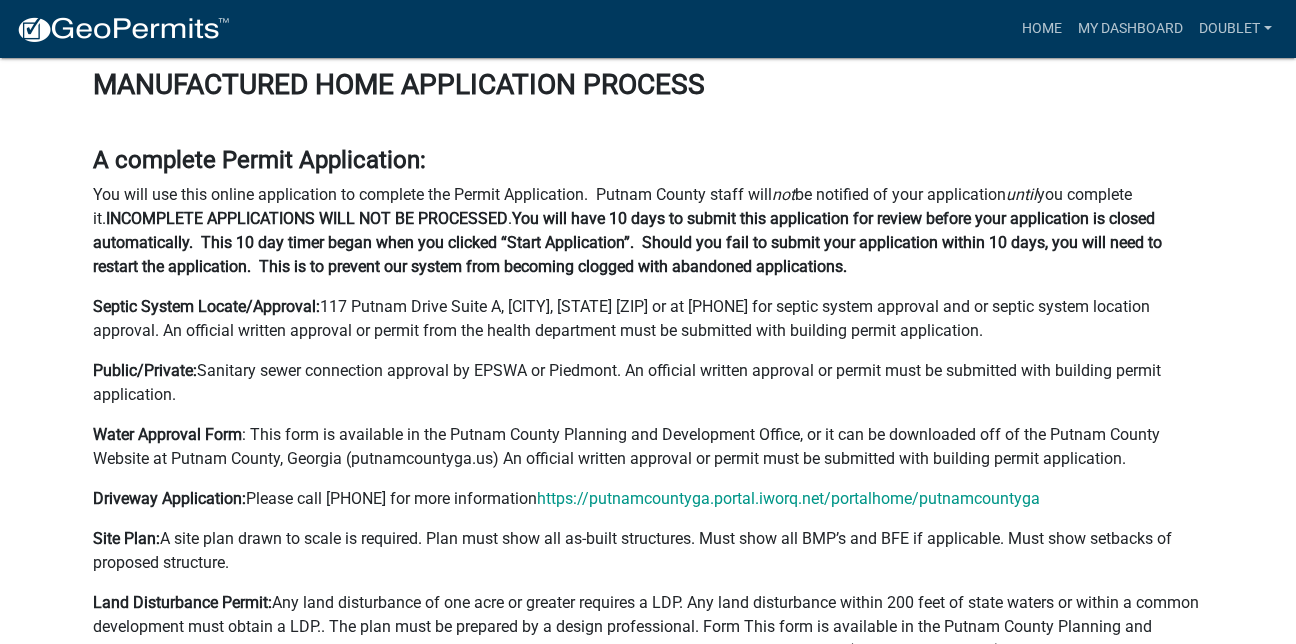 click on "Water Approval   Form : This form is available in the Putnam County Planning and Development Office, or it can be downloaded off of the Putnam County Website at Putnam County, Georgia (putnamcountyga.us) An official written approval or permit must be submitted with building permit application." 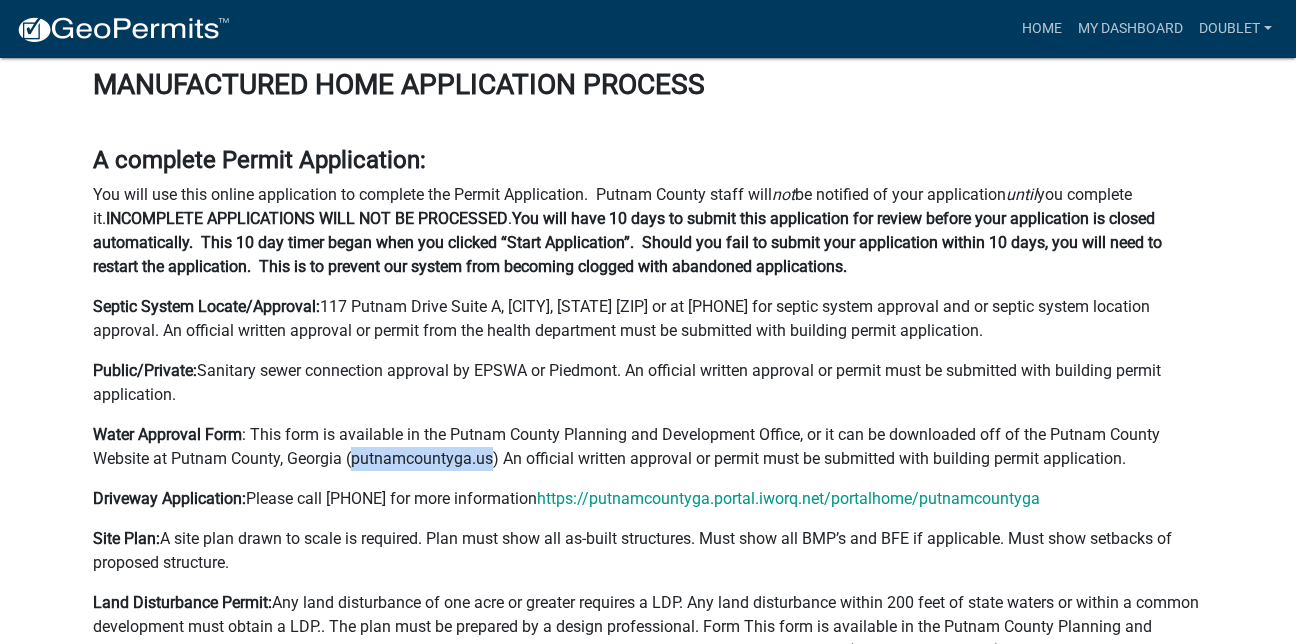 drag, startPoint x: 356, startPoint y: 483, endPoint x: 488, endPoint y: 486, distance: 132.03409 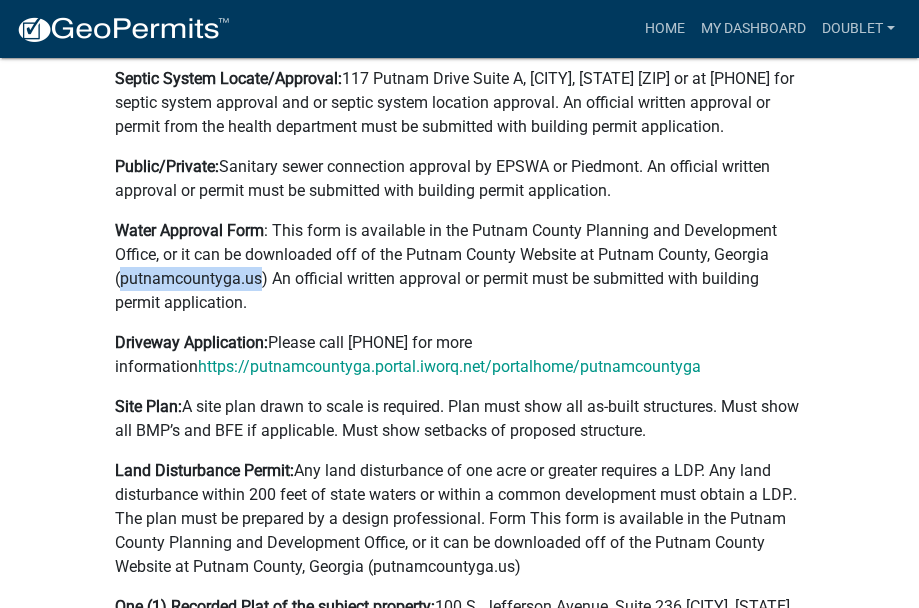 scroll, scrollTop: 712, scrollLeft: 0, axis: vertical 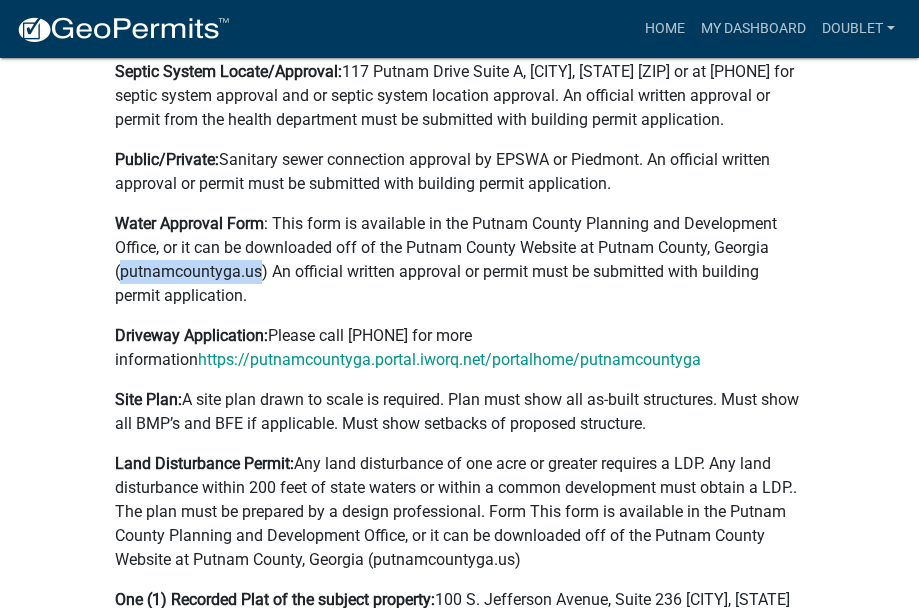 drag, startPoint x: 916, startPoint y: 160, endPoint x: 779, endPoint y: 160, distance: 137 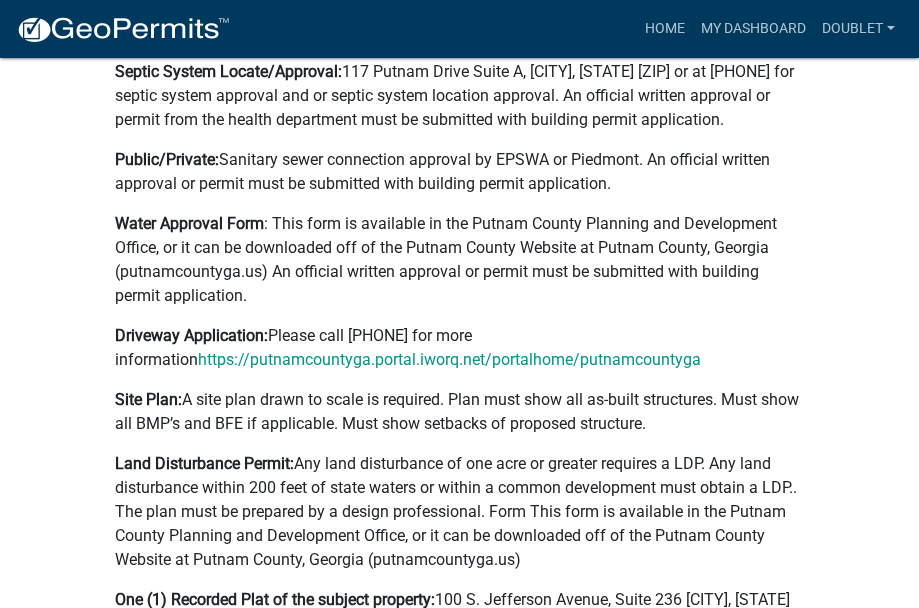 click on "Septic System Locate/Approval:  Contact the Putnam County Environmental Health Specialist with the Putnam County Health Department located at 117 Putnam Drive Suite A, Eatonton, GA 31024 or at (706-485-8591) for septic system approval and or septic system location approval. An official written approval or permit from the health department must be submitted with building permit application." 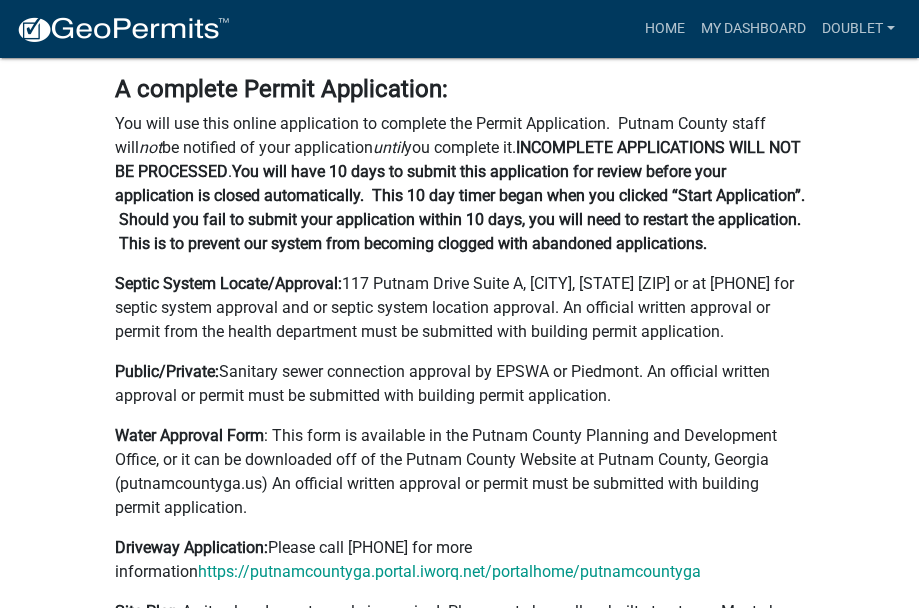 scroll, scrollTop: 479, scrollLeft: 0, axis: vertical 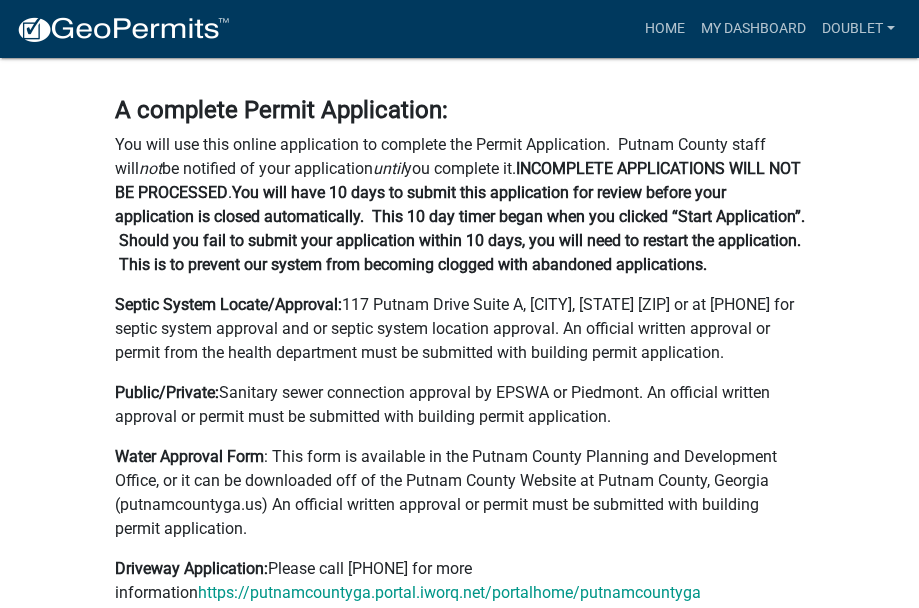 click on "Septic System Locate/Approval:  Contact the Putnam County Environmental Health Specialist with the Putnam County Health Department located at 117 Putnam Drive Suite A, Eatonton, GA 31024 or at (706-485-8591) for septic system approval and or septic system location approval. An official written approval or permit from the health department must be submitted with building permit application." 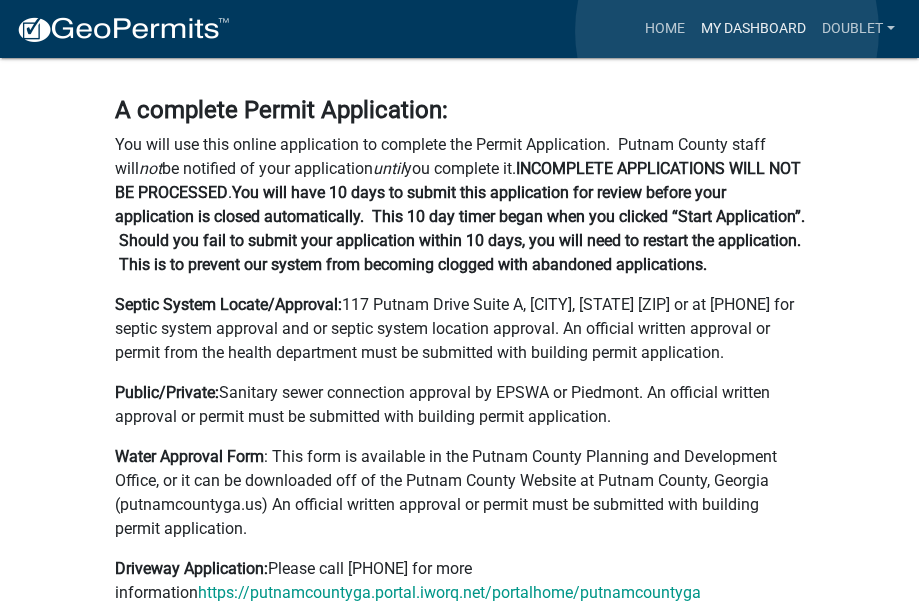 click on "My Dashboard" at bounding box center [753, 29] 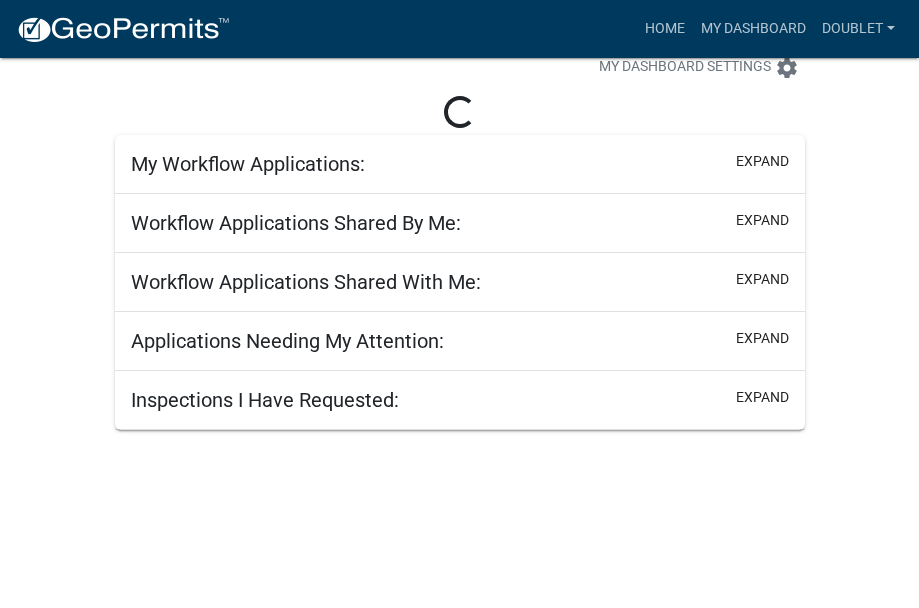 scroll, scrollTop: 58, scrollLeft: 0, axis: vertical 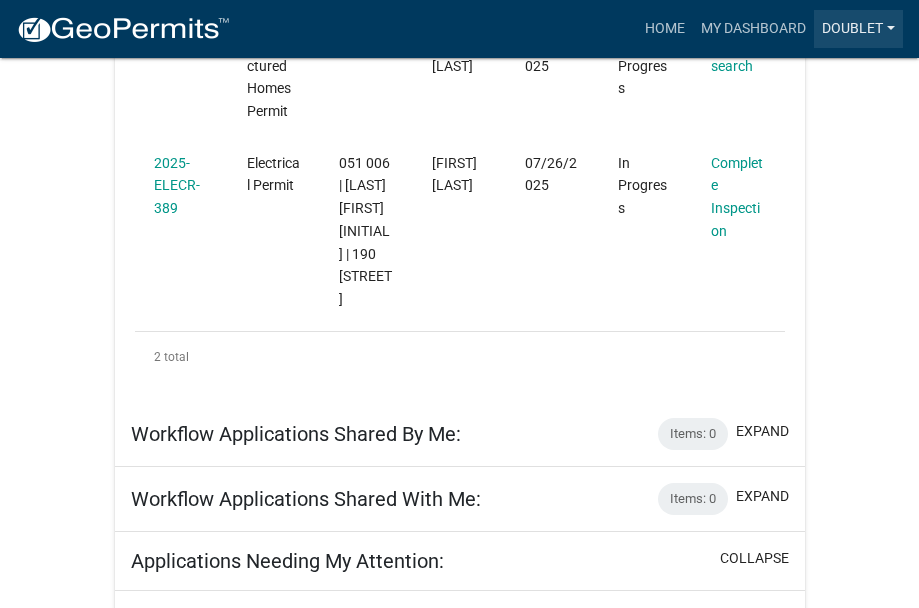 click on "DoubleT" at bounding box center [858, 29] 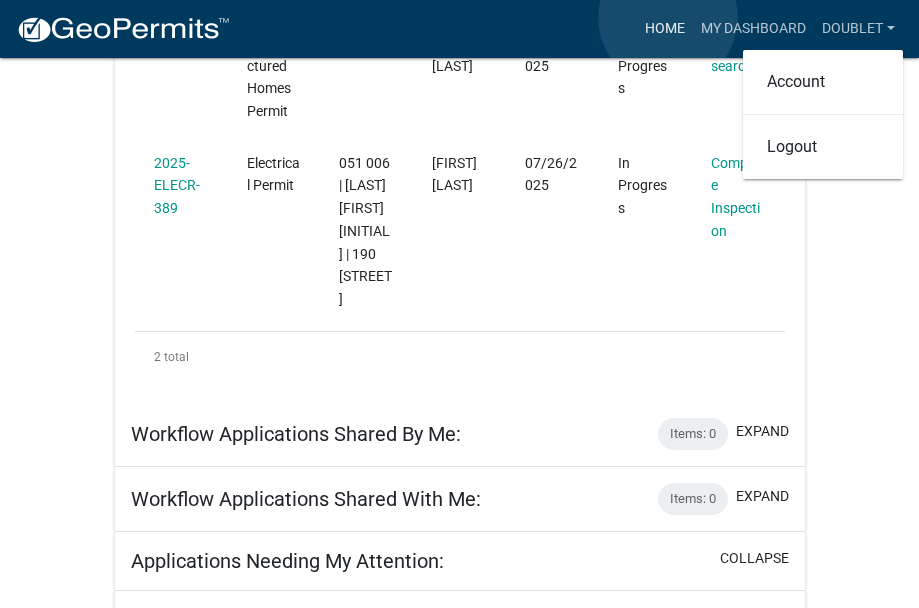 click on "Home" at bounding box center [665, 29] 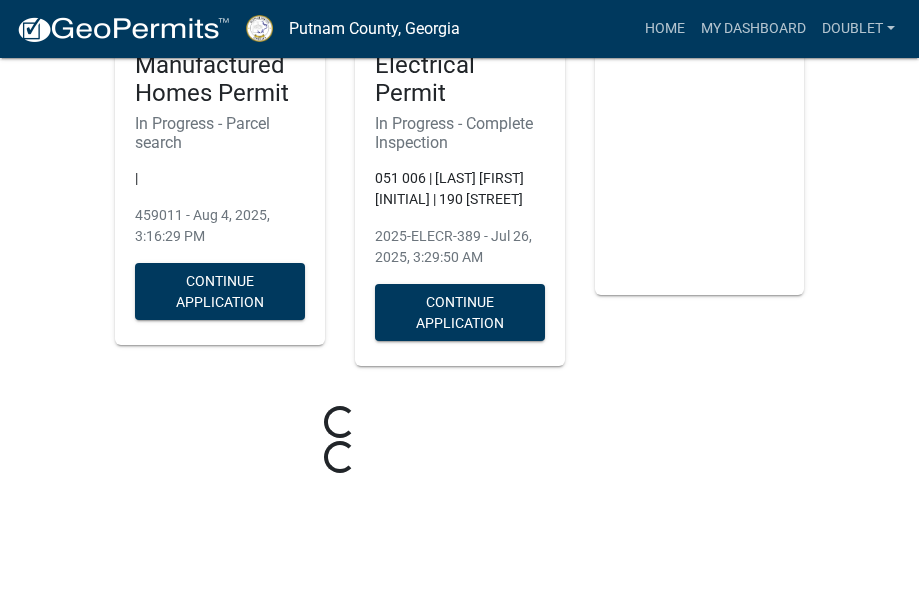 scroll, scrollTop: 421, scrollLeft: 0, axis: vertical 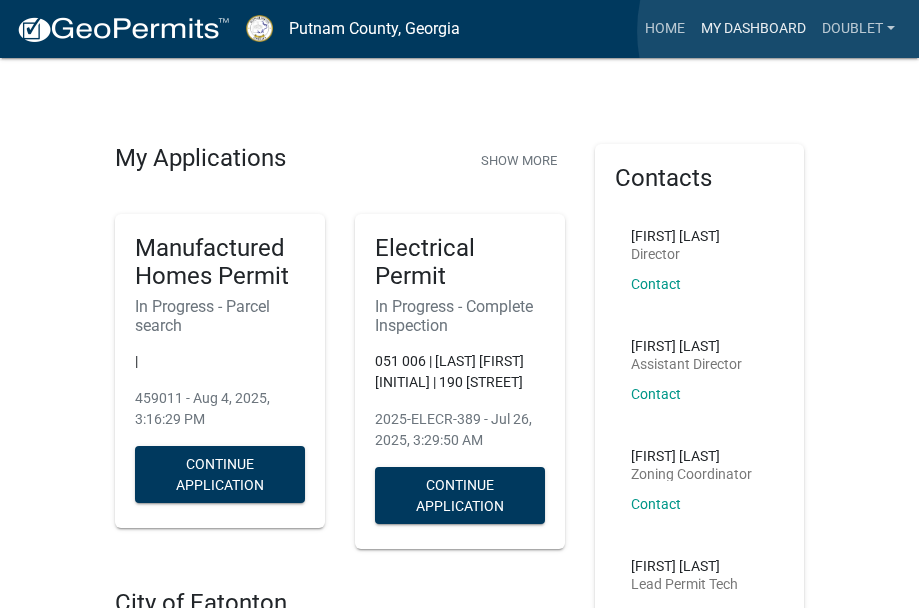 click on "My Dashboard" at bounding box center (753, 29) 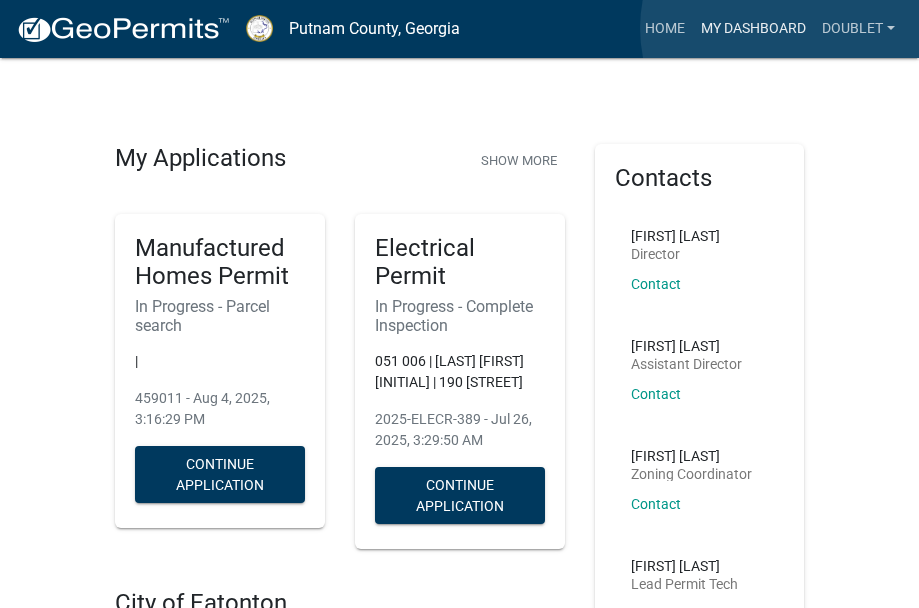 click on "My Dashboard" at bounding box center (753, 29) 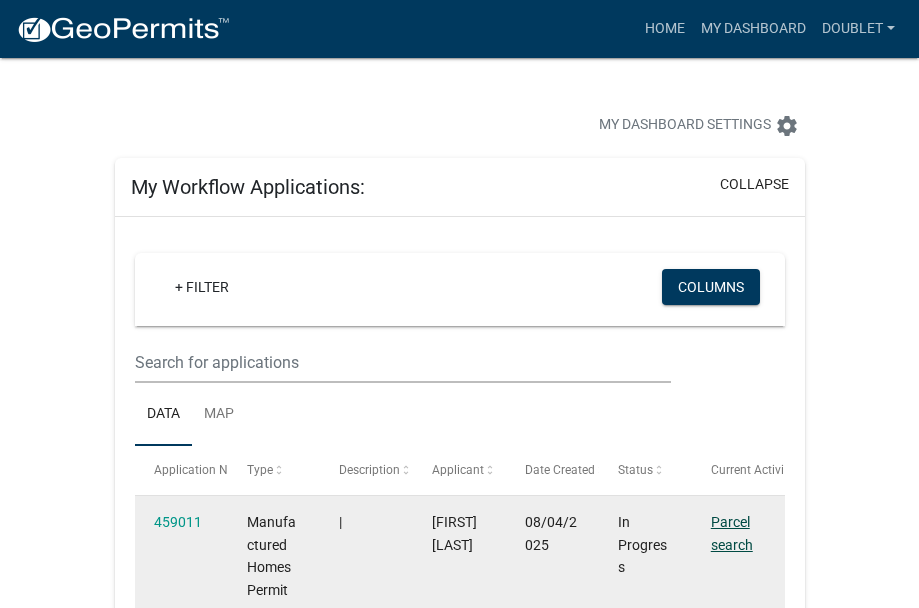 click on "Parcel search" 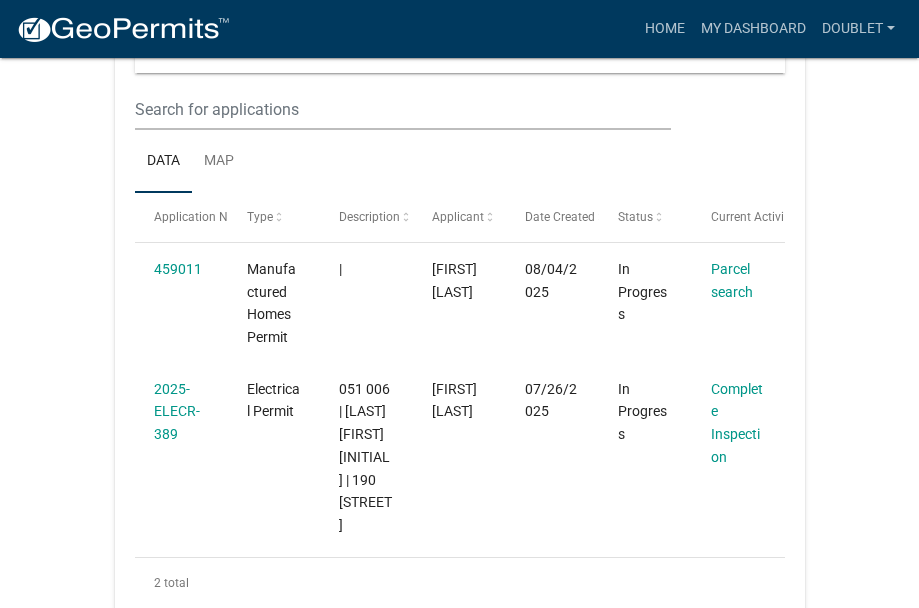 scroll, scrollTop: 265, scrollLeft: 0, axis: vertical 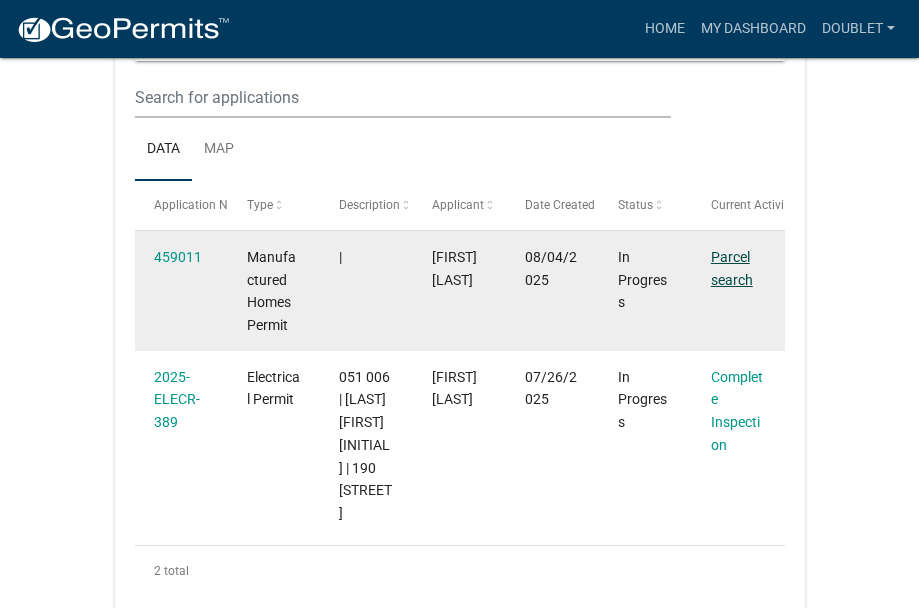 click on "Parcel search" 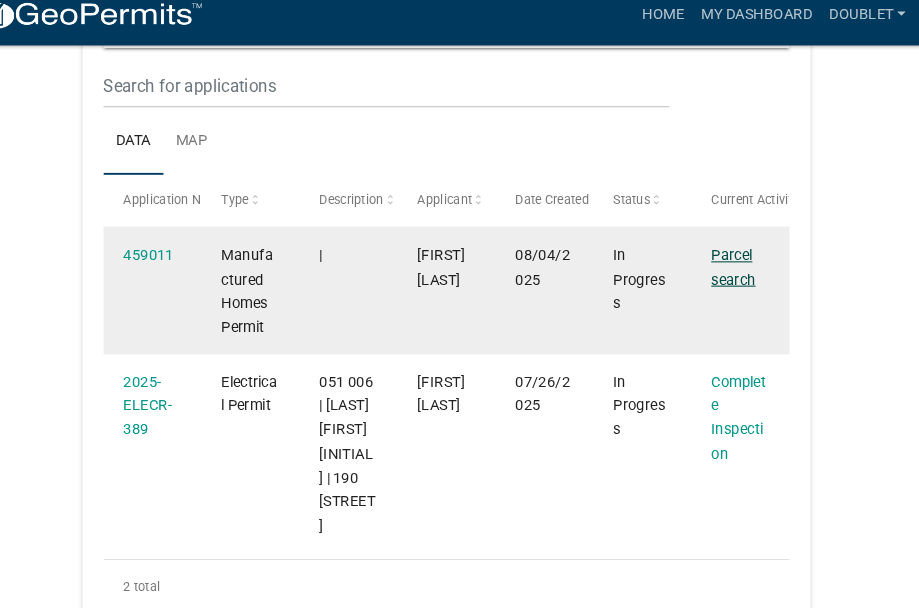 click on "Parcel search" 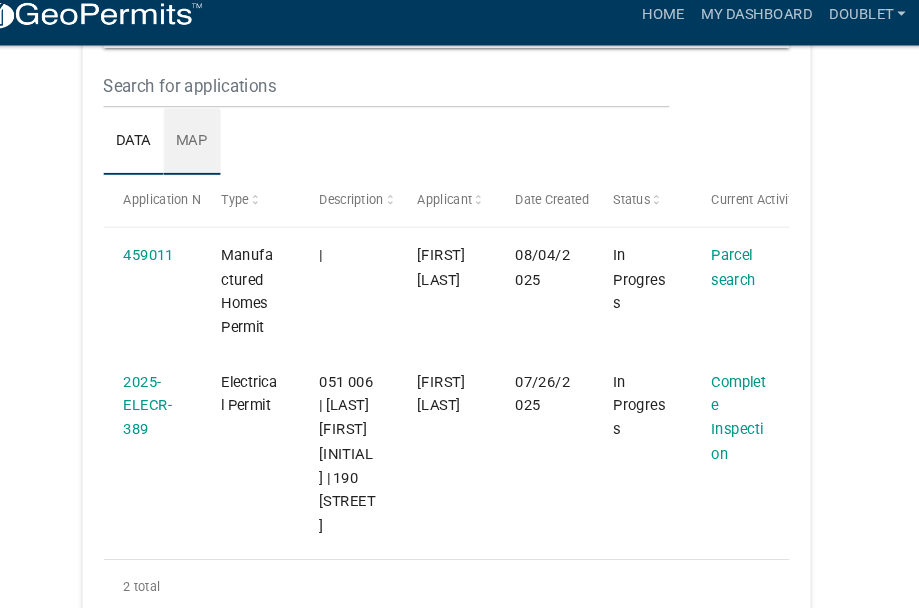 click on "Map" at bounding box center (219, 150) 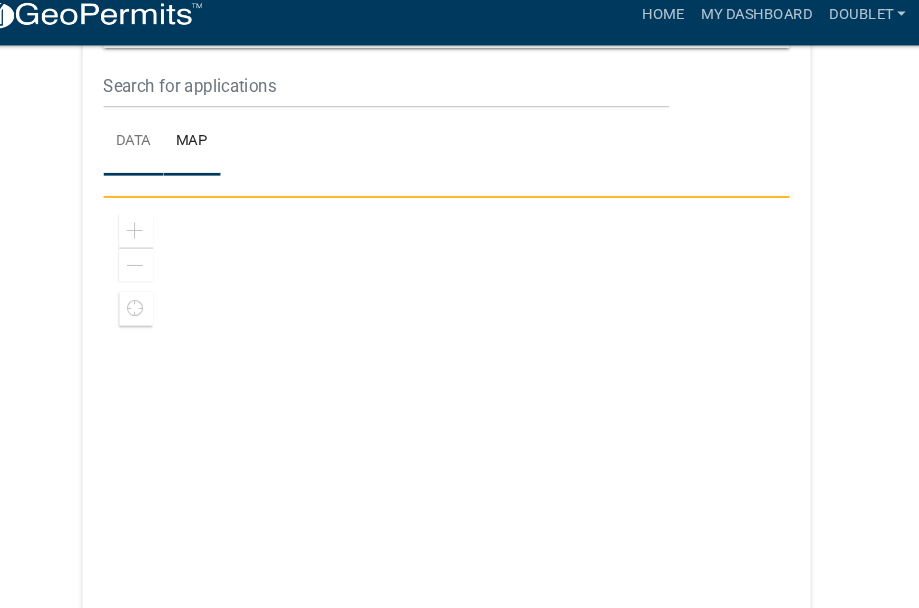 click on "Data" at bounding box center (163, 150) 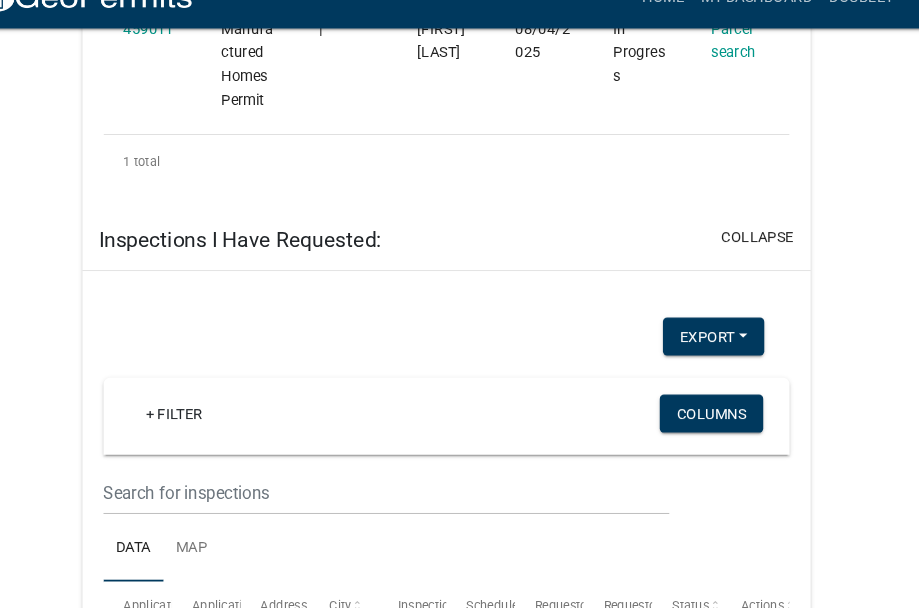 scroll, scrollTop: 1341, scrollLeft: 0, axis: vertical 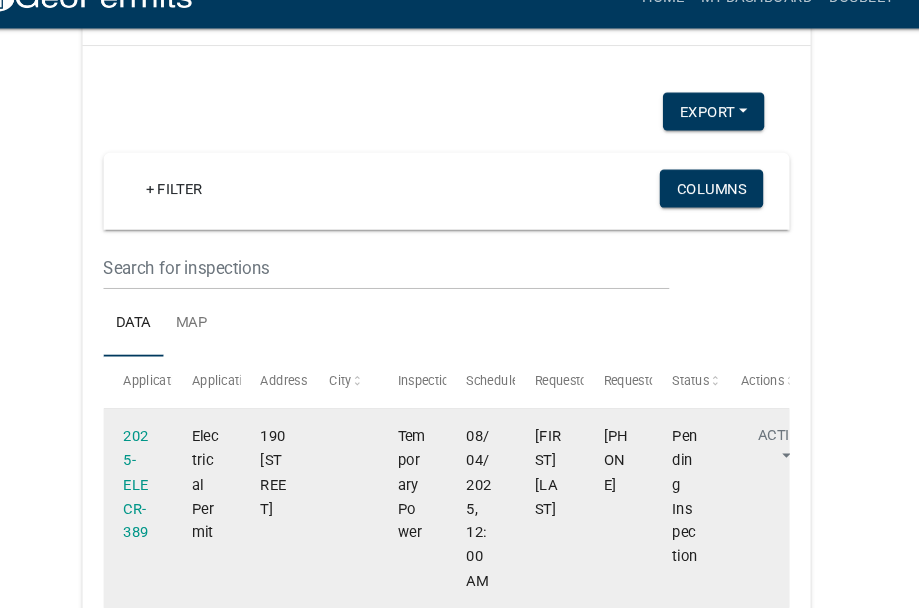 click on "[FIRST] [LAST]" 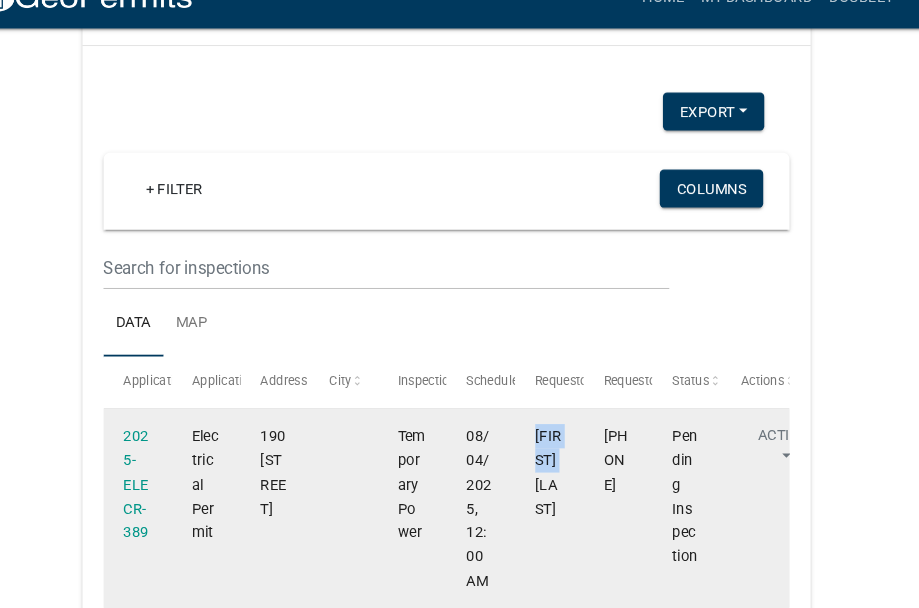 click on "[FIRST] [LAST]" 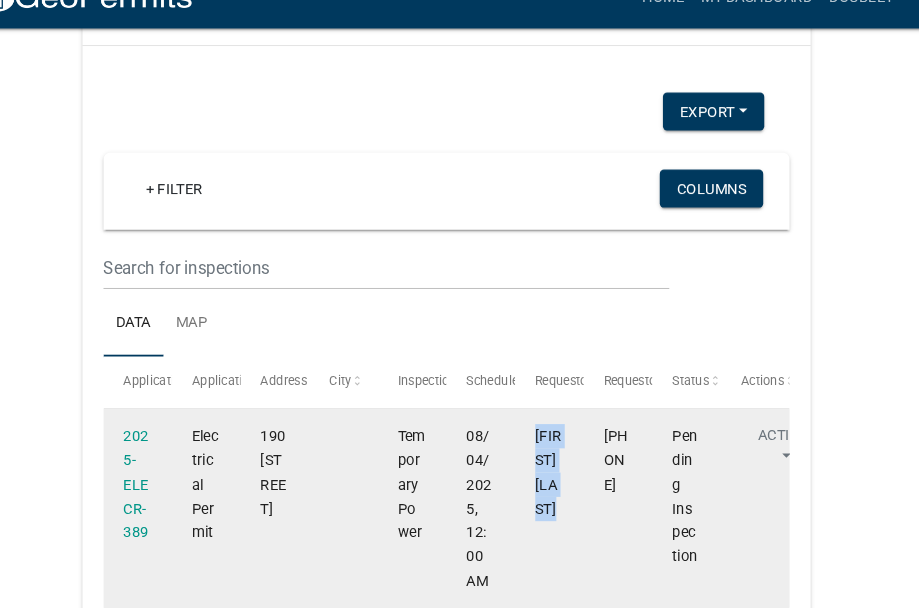 click on "[FIRST] [LAST]" 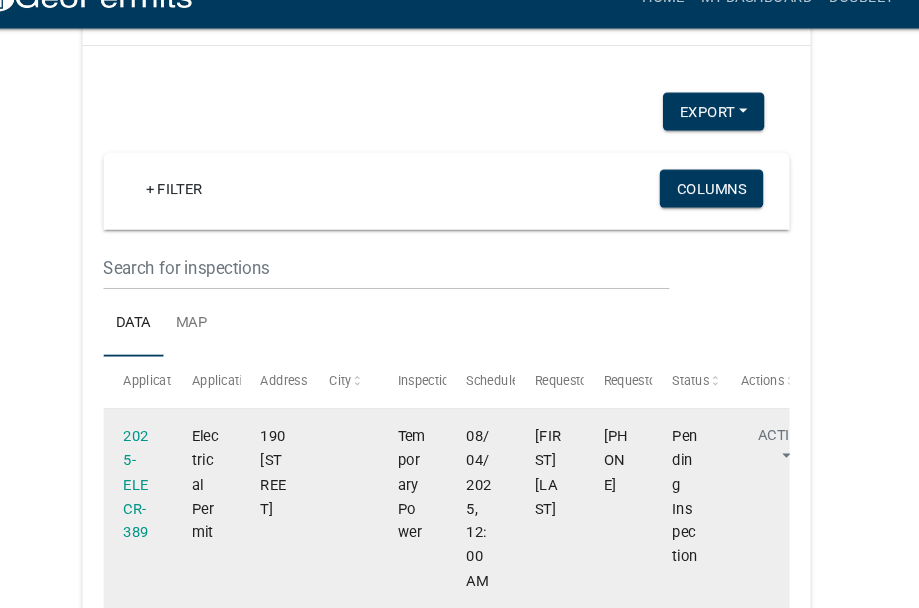 click on "Pending Inspection" 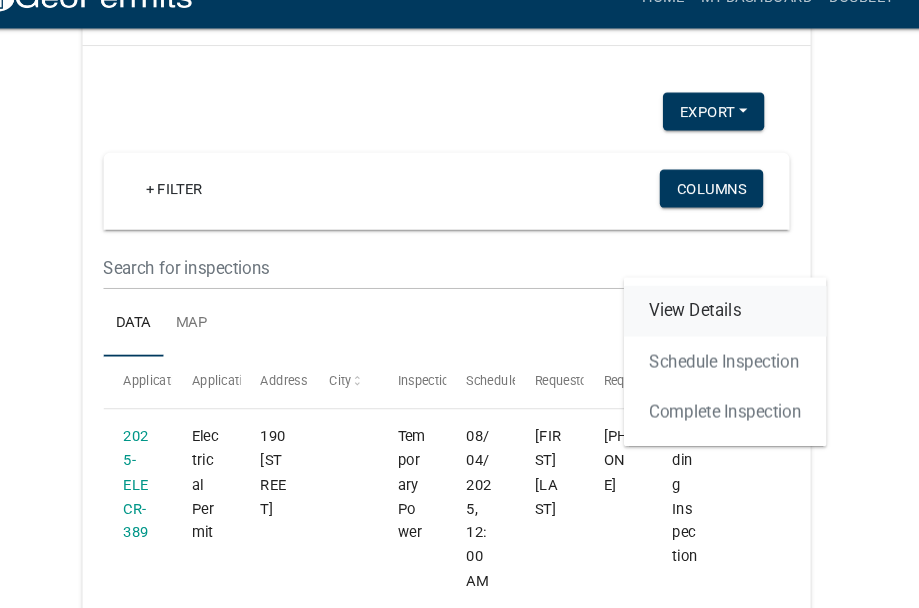 click on "View Details" at bounding box center [724, 326] 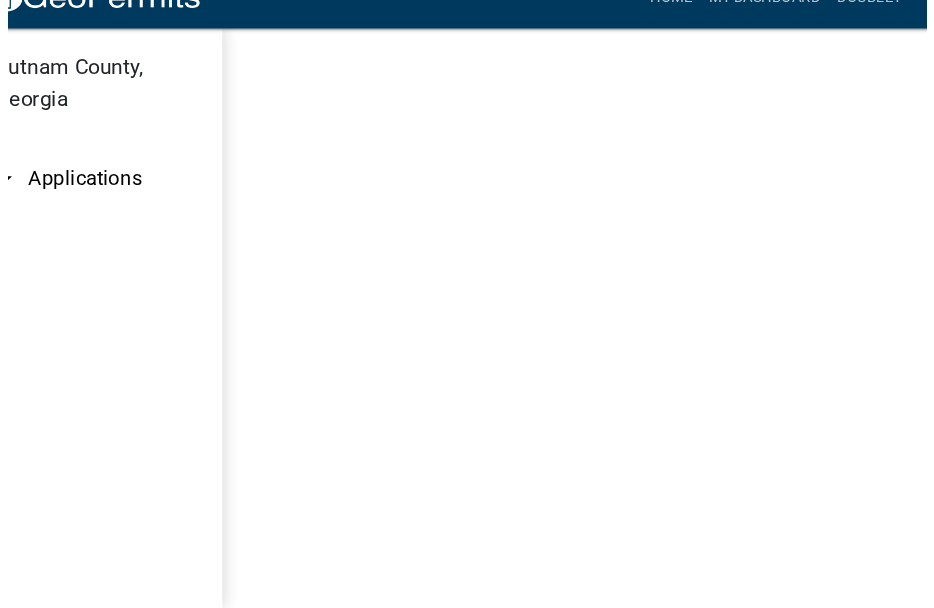 scroll, scrollTop: 0, scrollLeft: 0, axis: both 